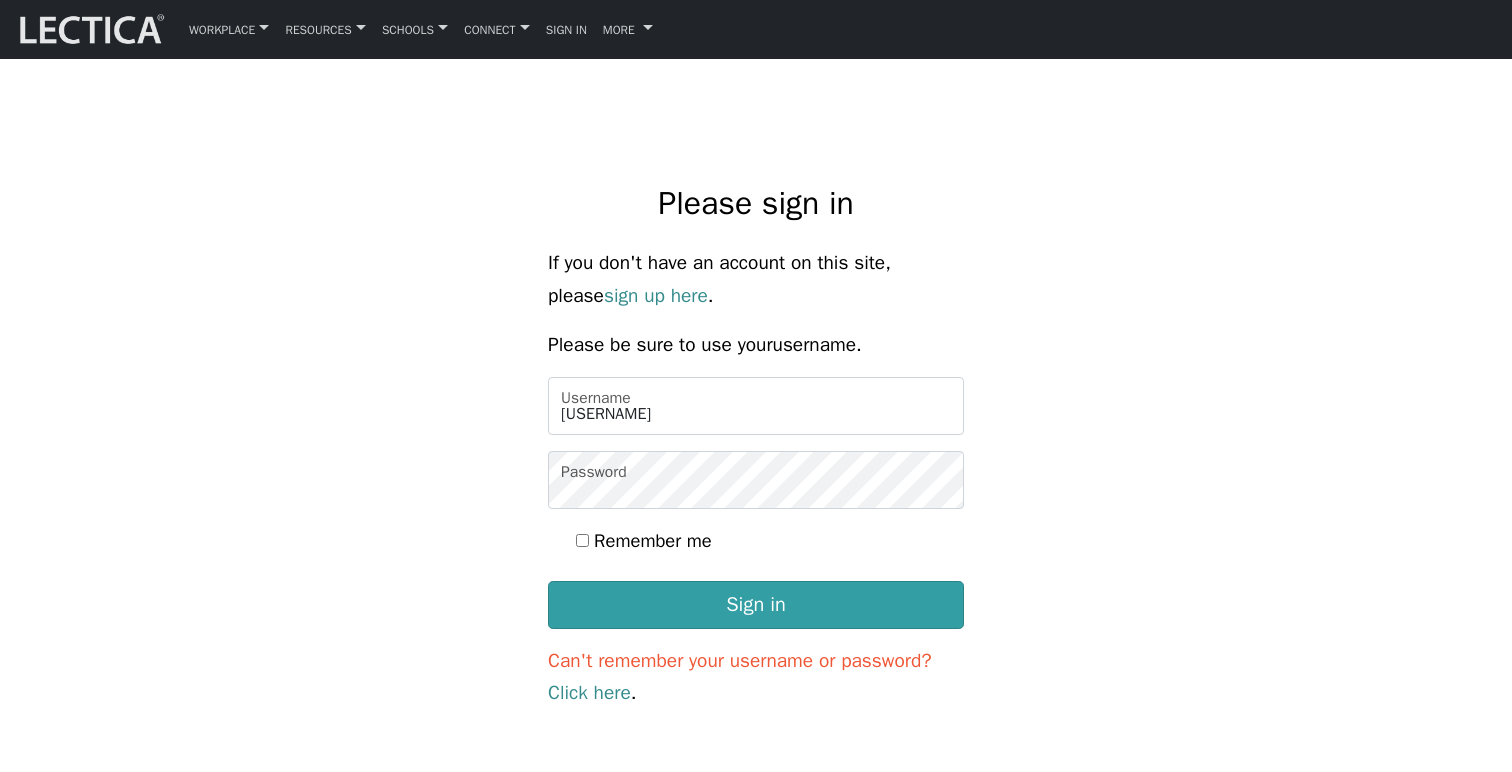 scroll, scrollTop: 0, scrollLeft: 0, axis: both 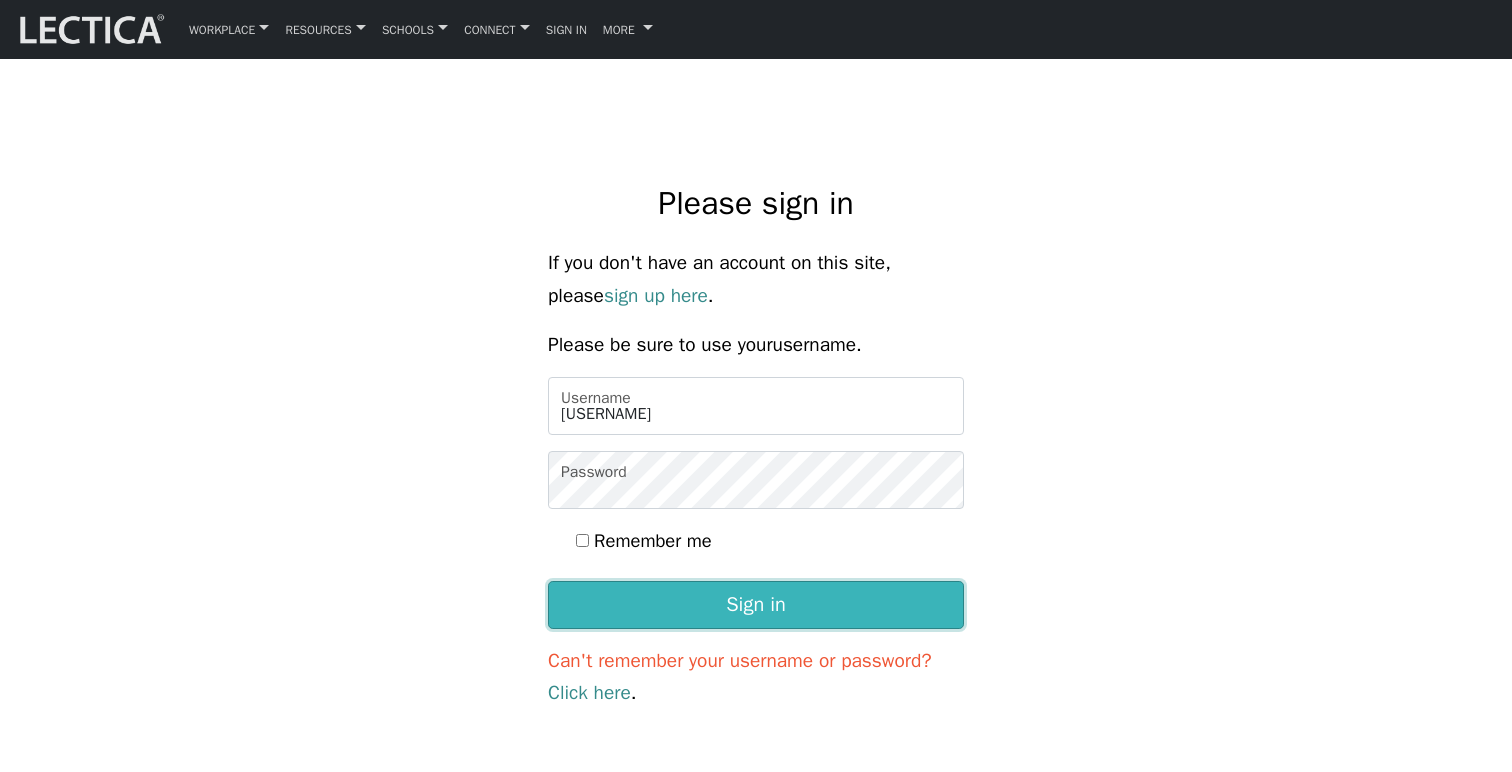 click on "Sign in" at bounding box center (756, 605) 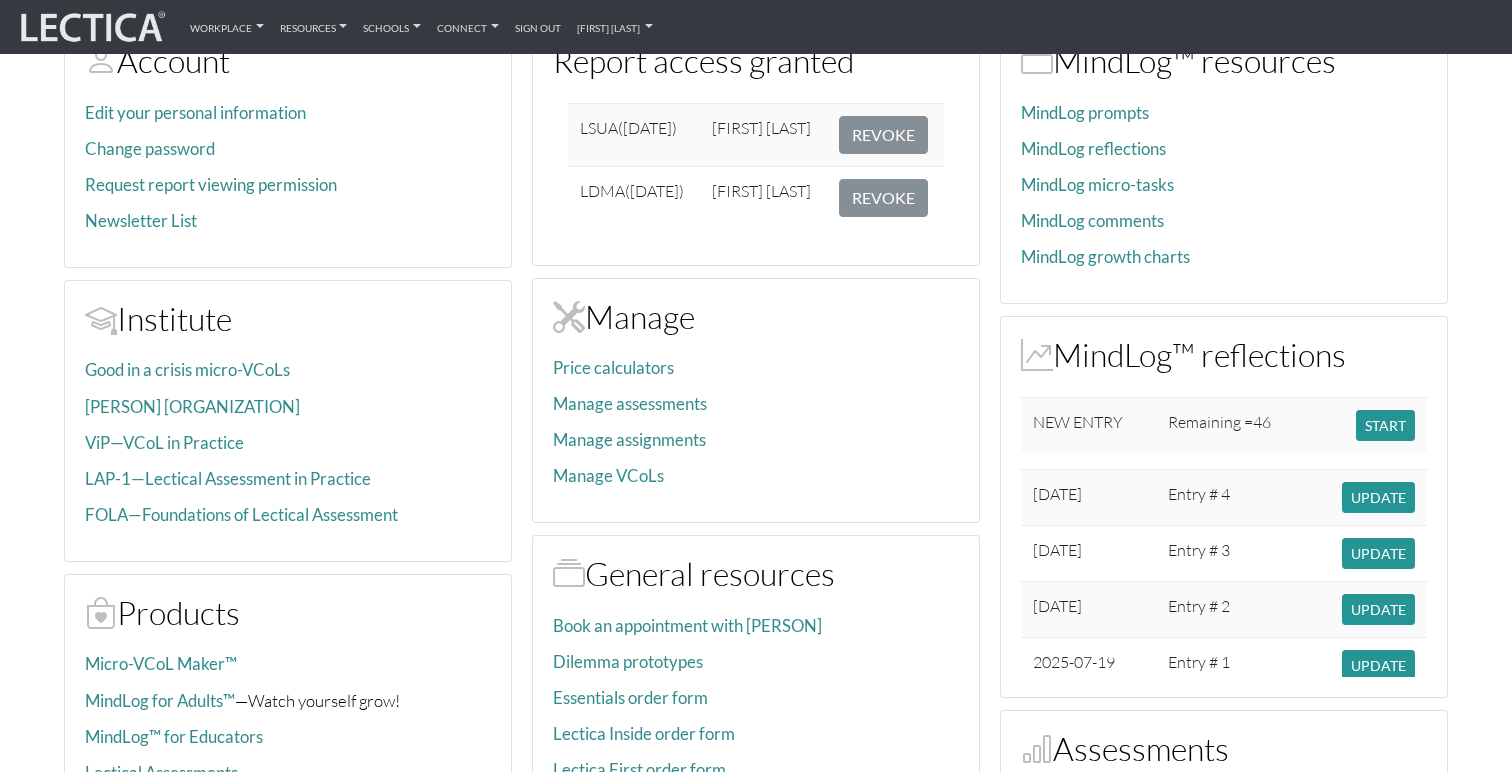 scroll, scrollTop: 323, scrollLeft: 0, axis: vertical 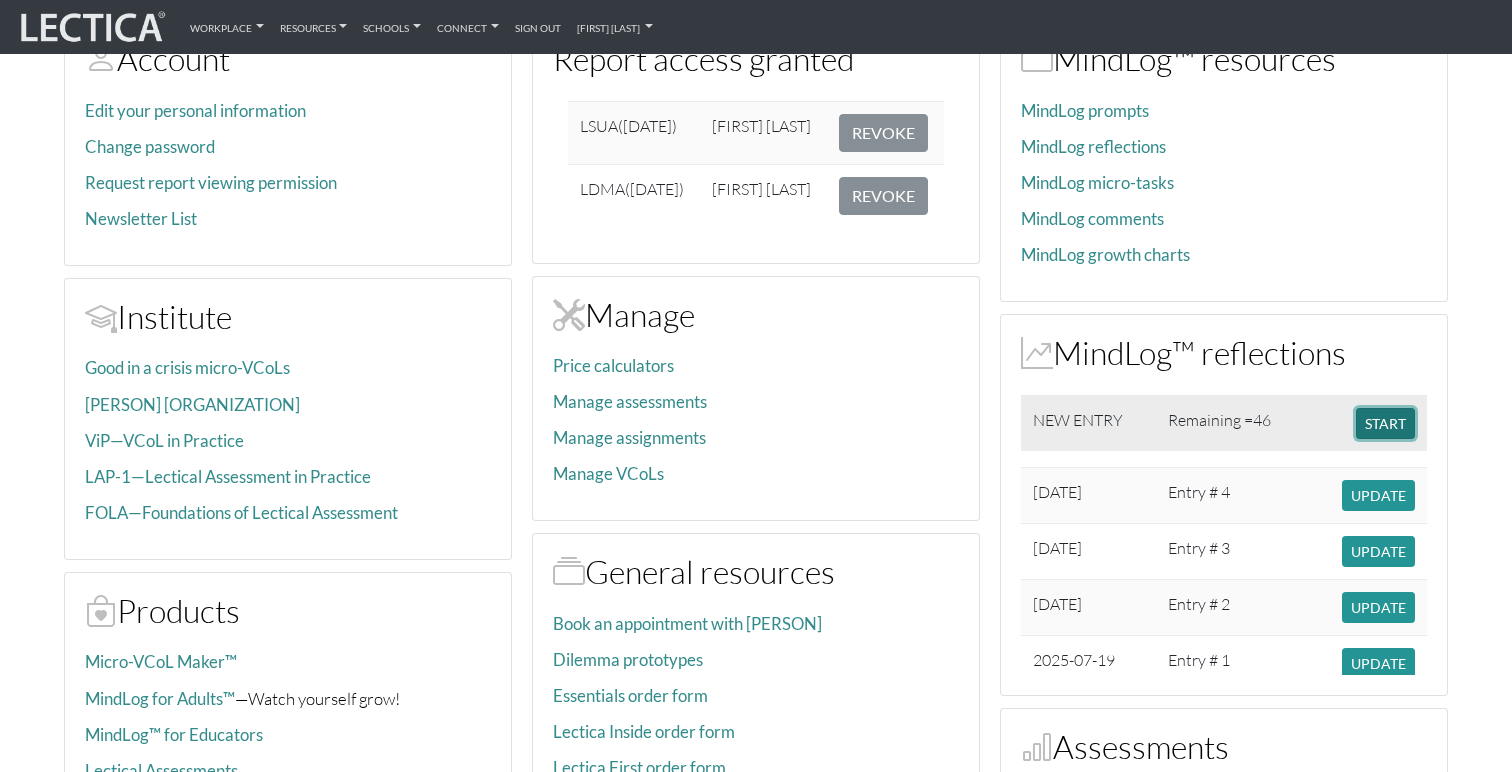 click on "START" at bounding box center (1385, 423) 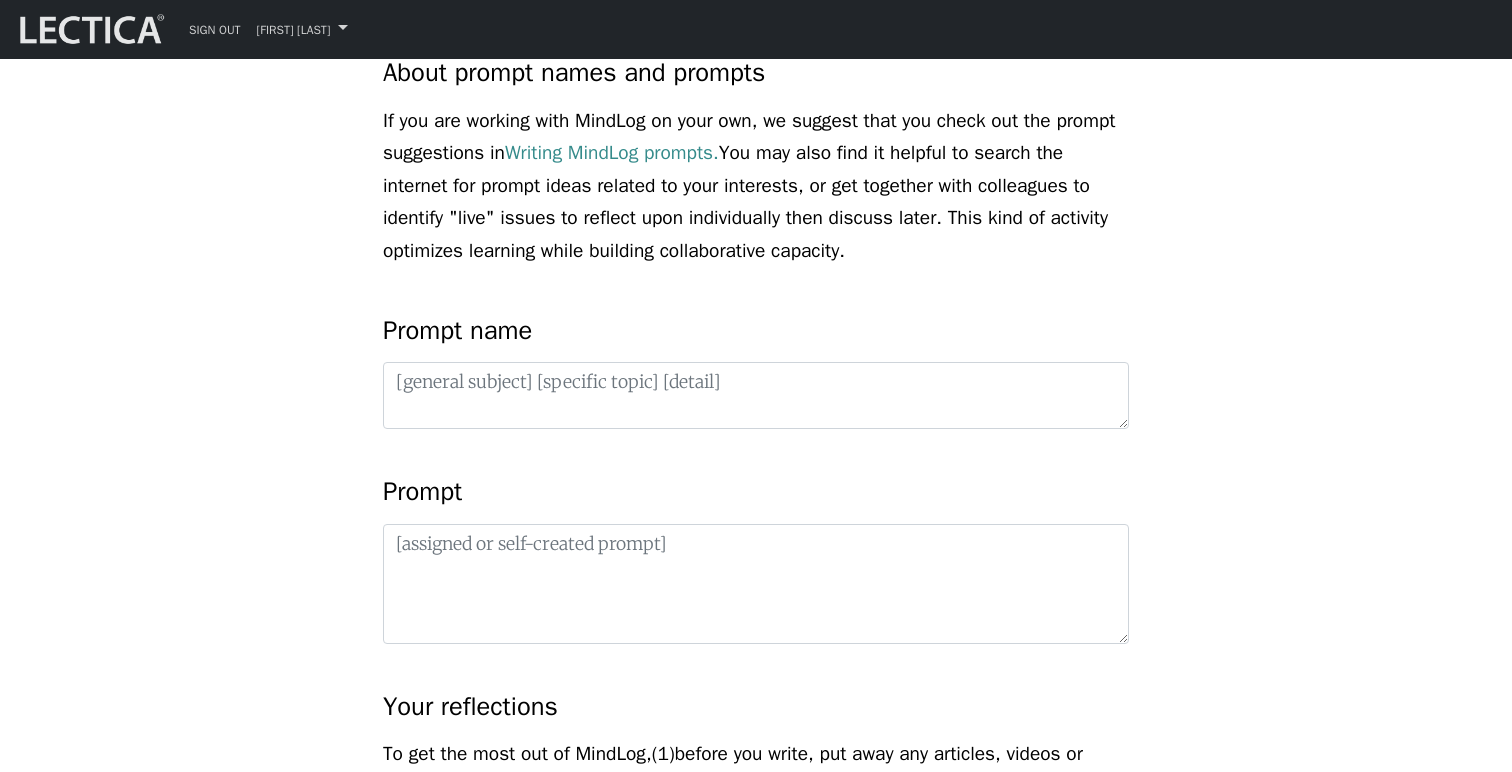 scroll, scrollTop: 802, scrollLeft: 0, axis: vertical 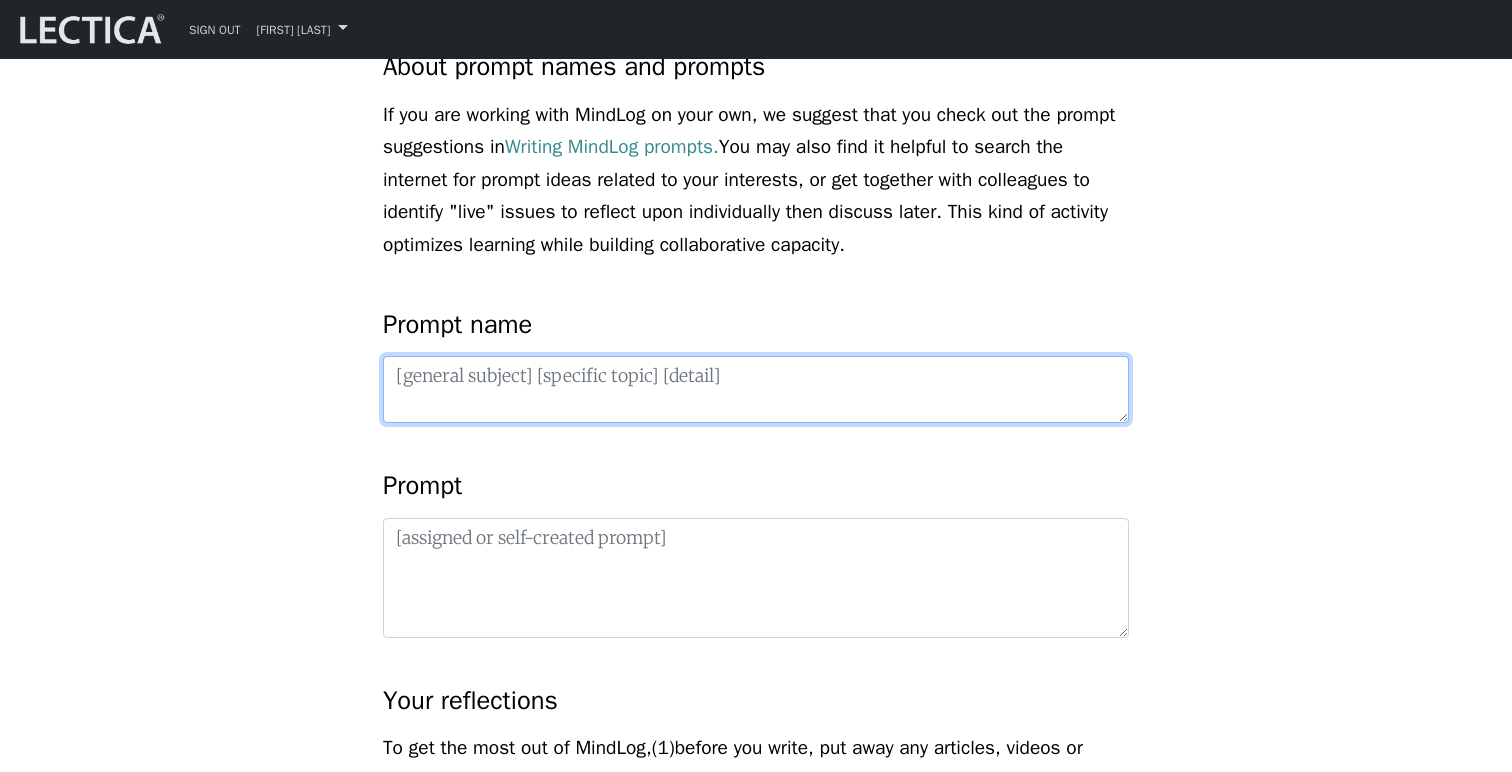 click at bounding box center [756, 389] 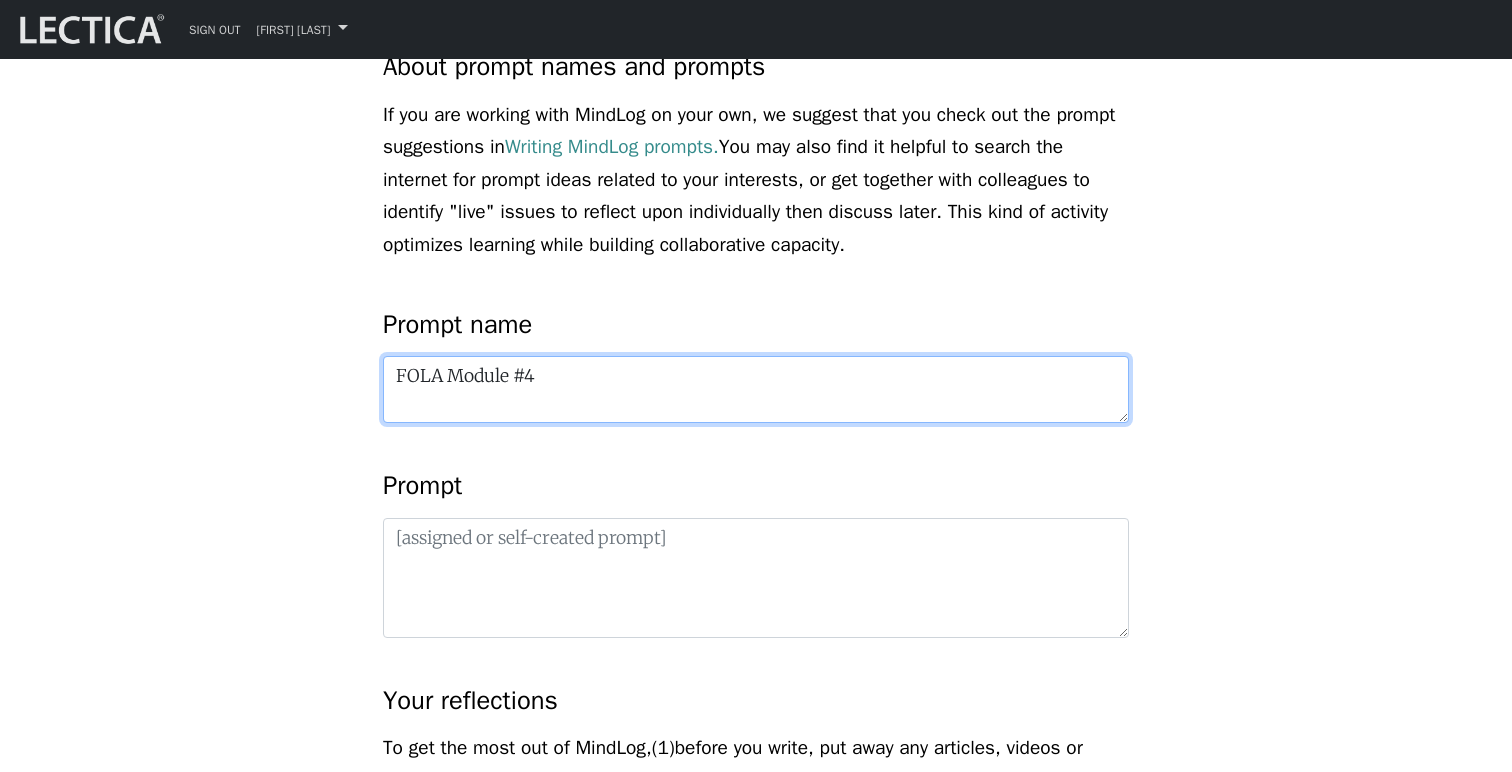 type on "FOLA Module #4" 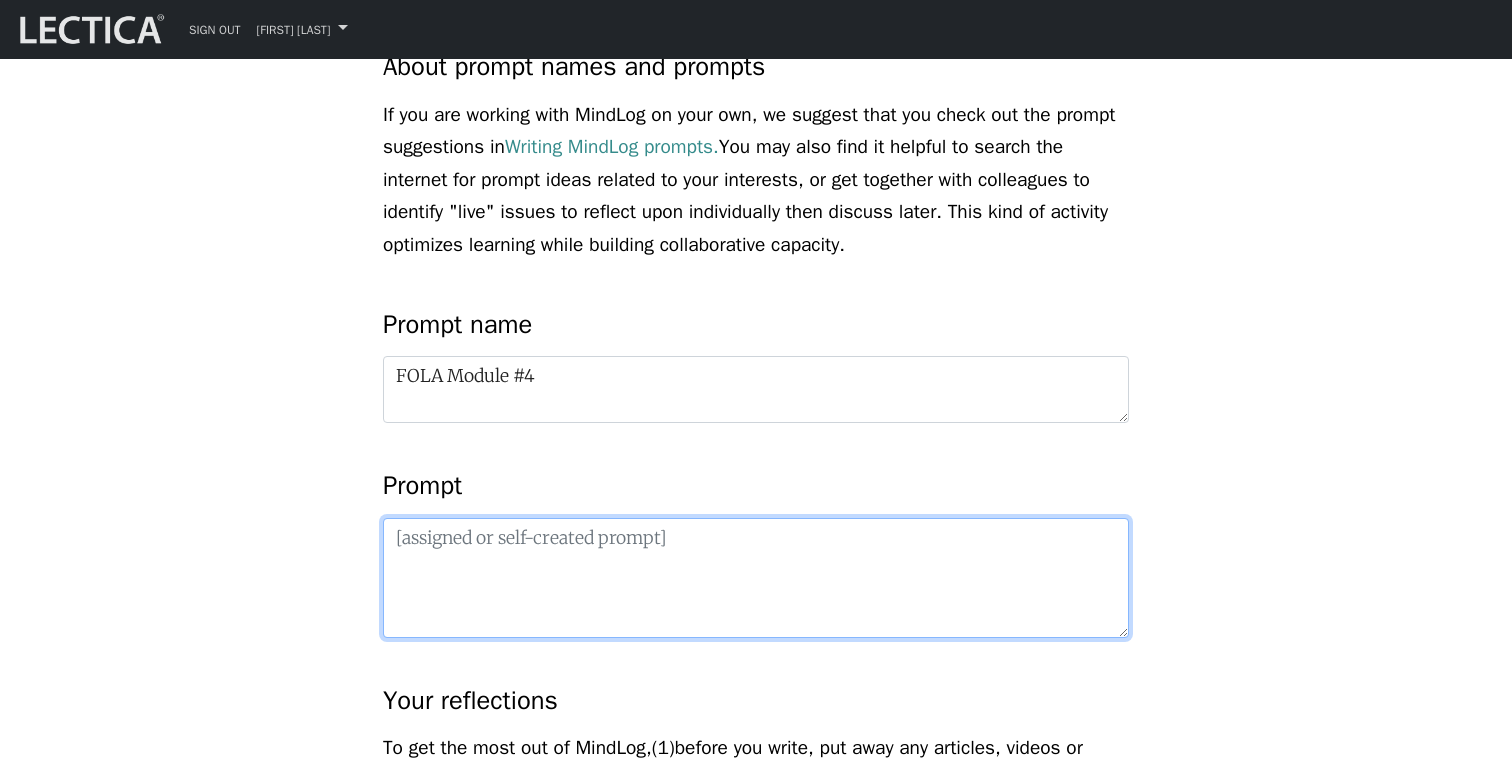click at bounding box center [756, 578] 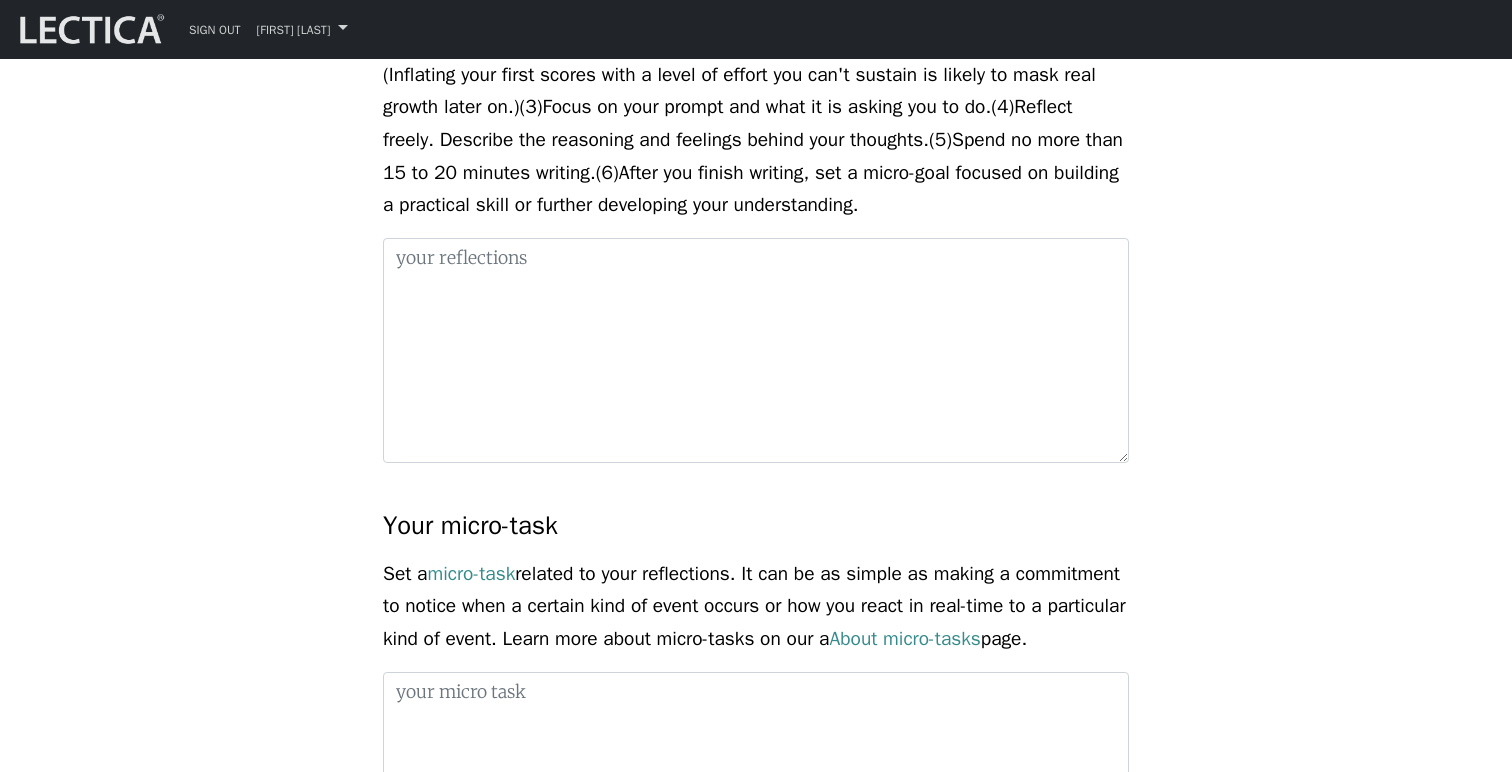 scroll, scrollTop: 1636, scrollLeft: 0, axis: vertical 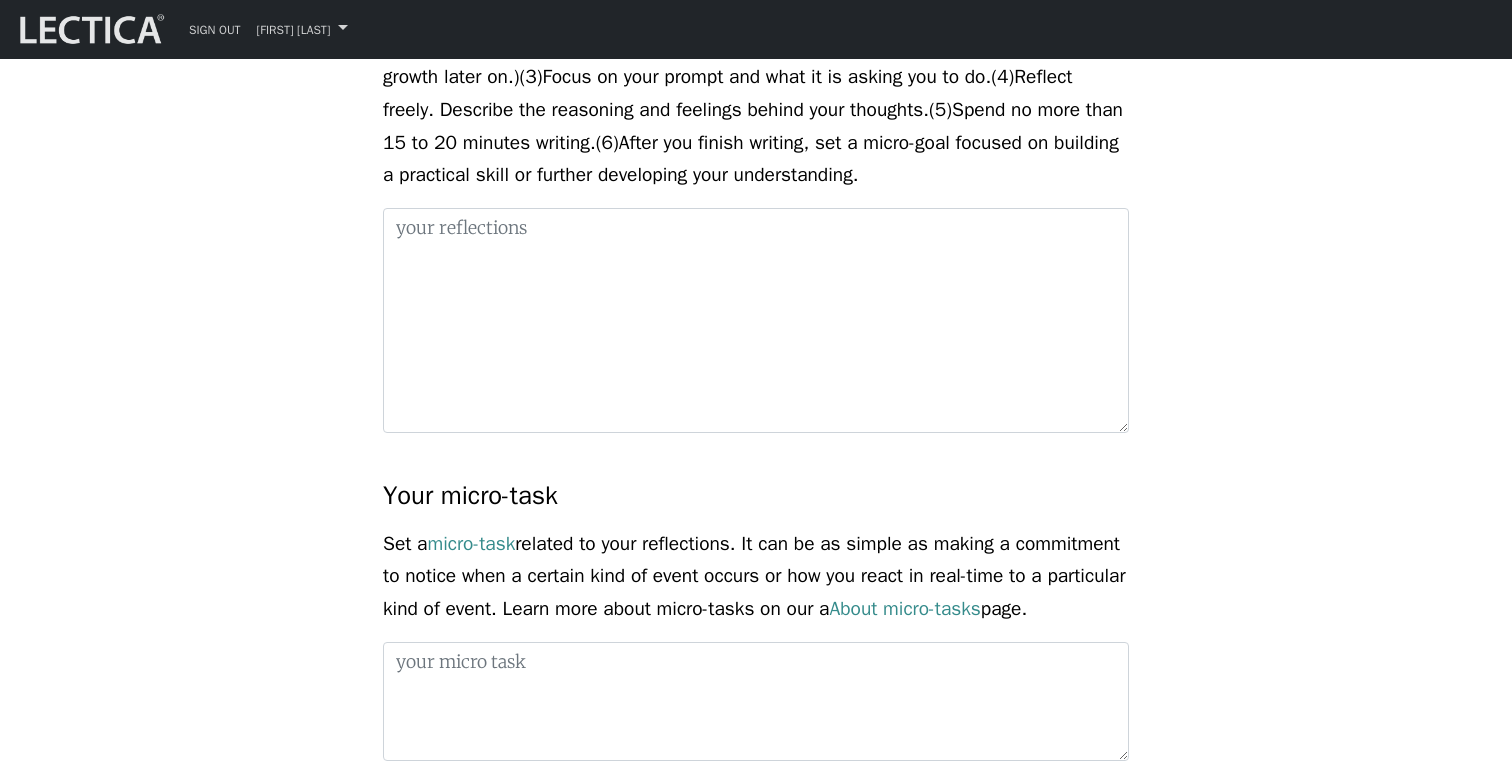 type on "Reflection 1: Why did Kohlberg and Armon think it was important to distinguish between types of stage models? Do the distinctions they make have practical implications that relate to your life or work? What are they?" 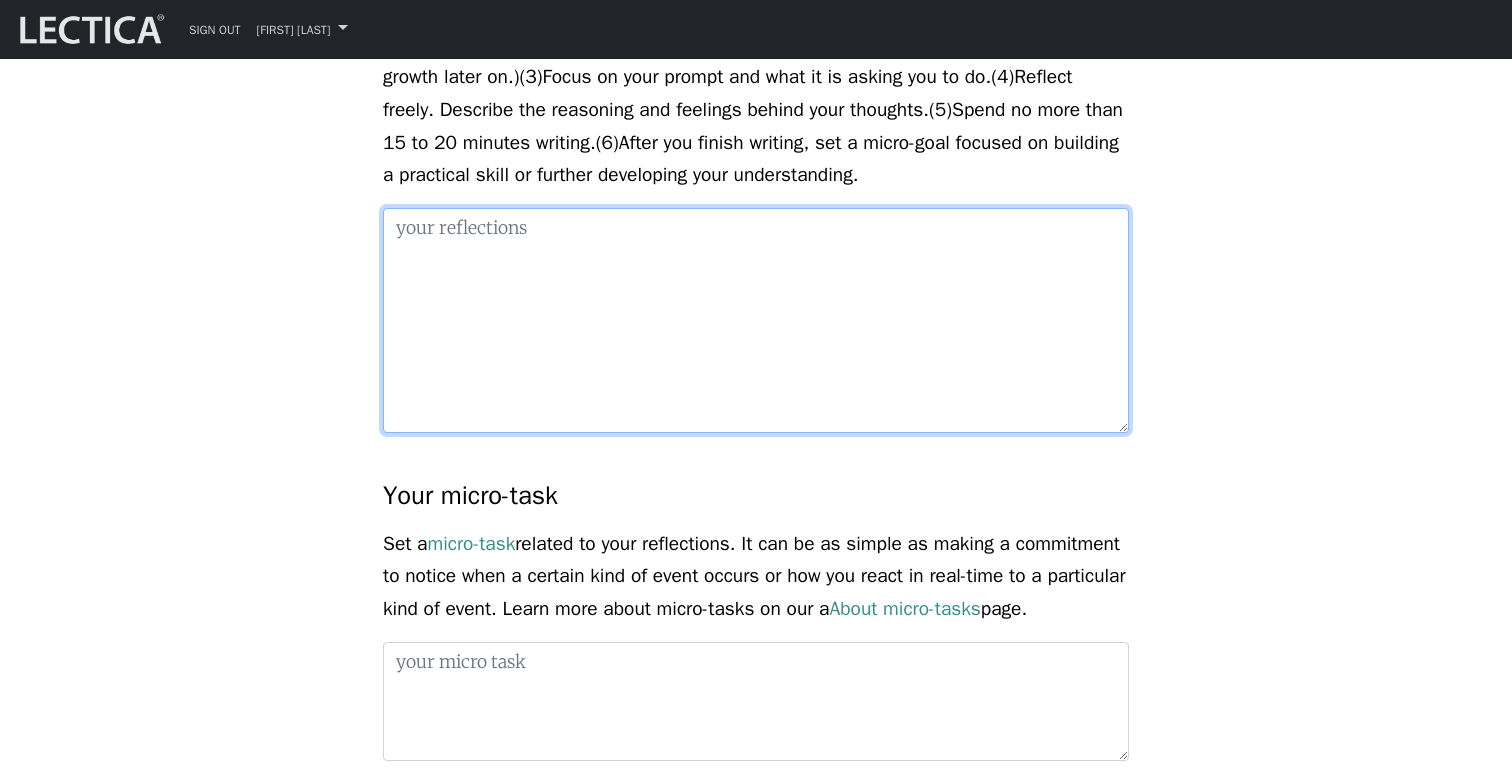 click at bounding box center [756, 320] 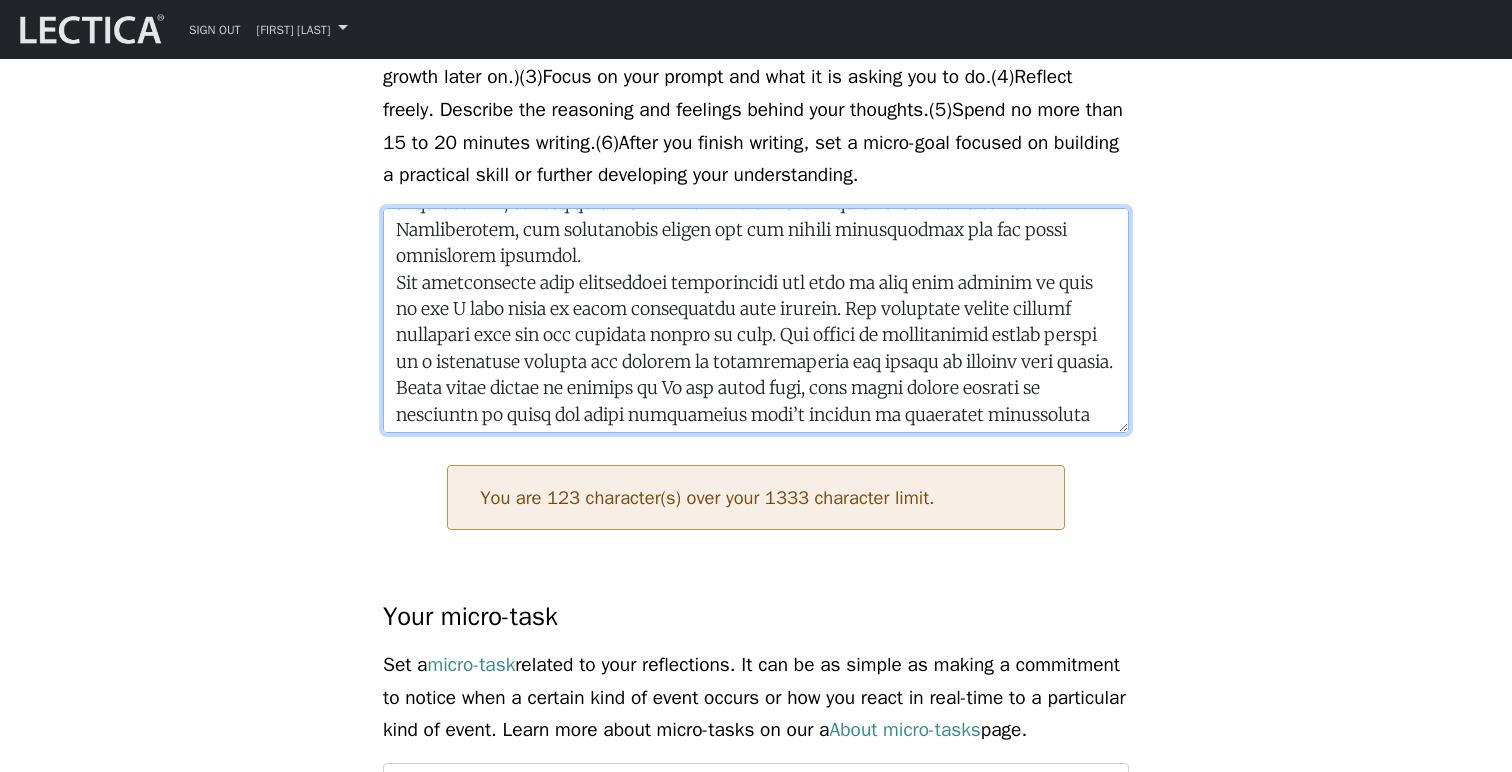 scroll, scrollTop: 290, scrollLeft: 0, axis: vertical 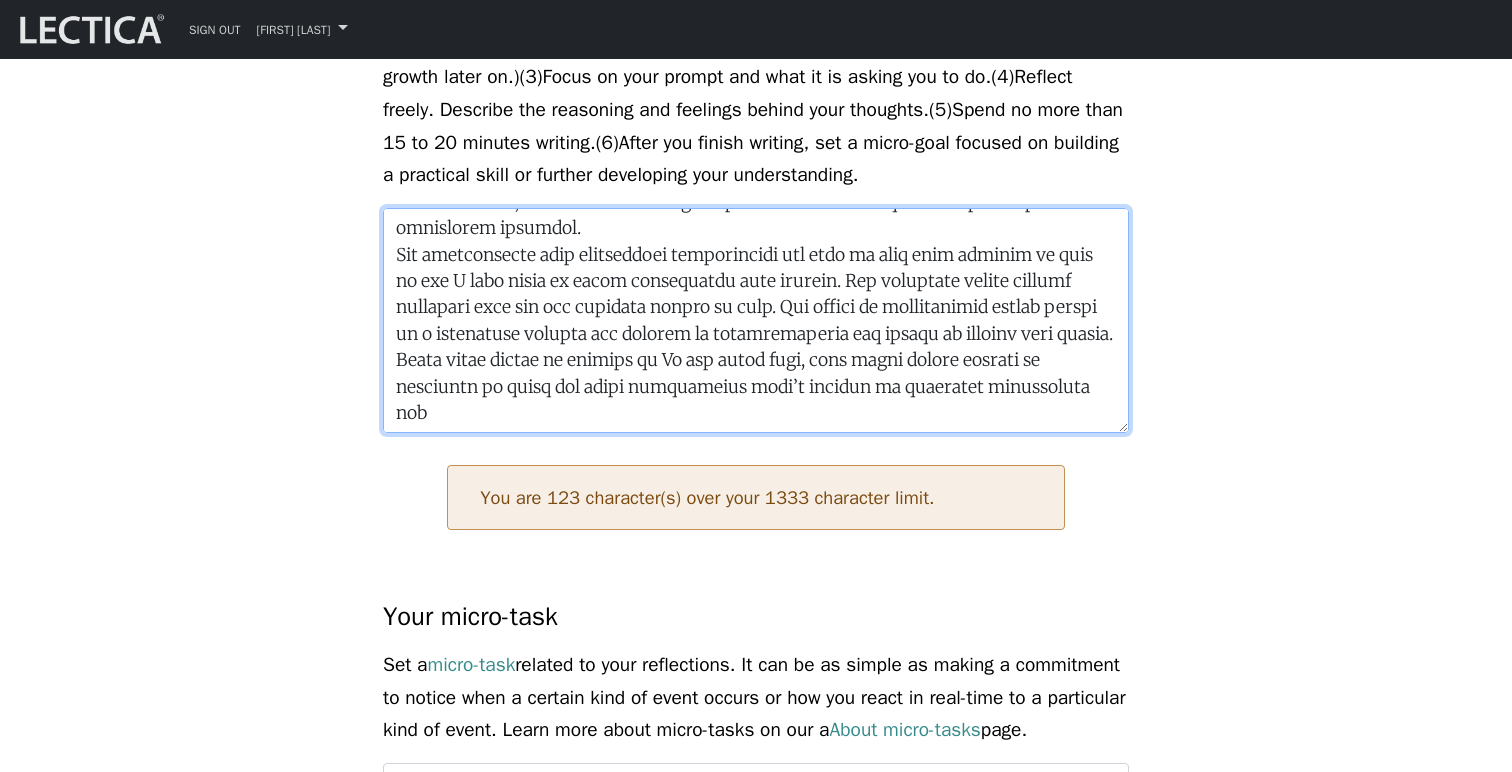 drag, startPoint x: 662, startPoint y: 360, endPoint x: 332, endPoint y: 359, distance: 330.00153 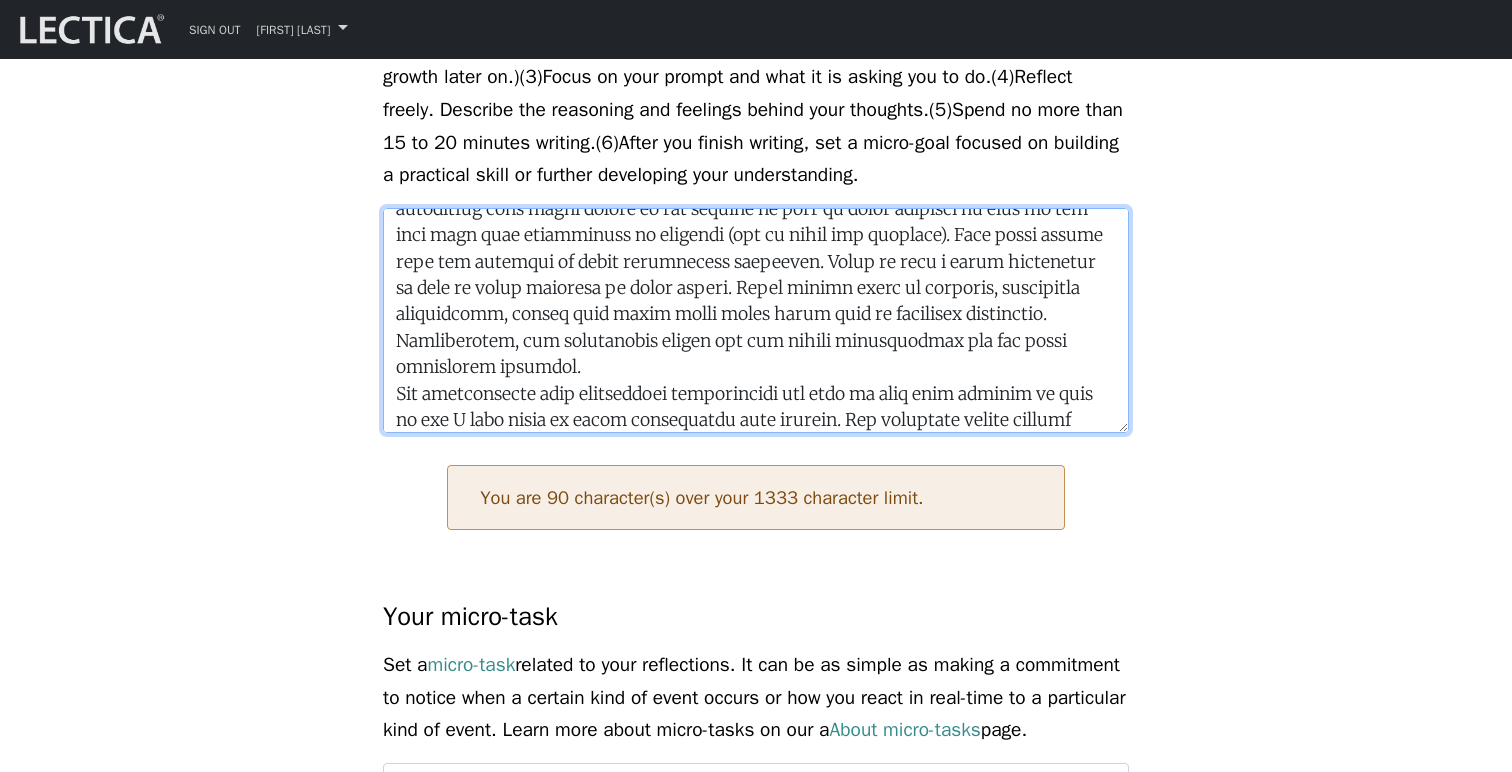 scroll, scrollTop: 209, scrollLeft: 0, axis: vertical 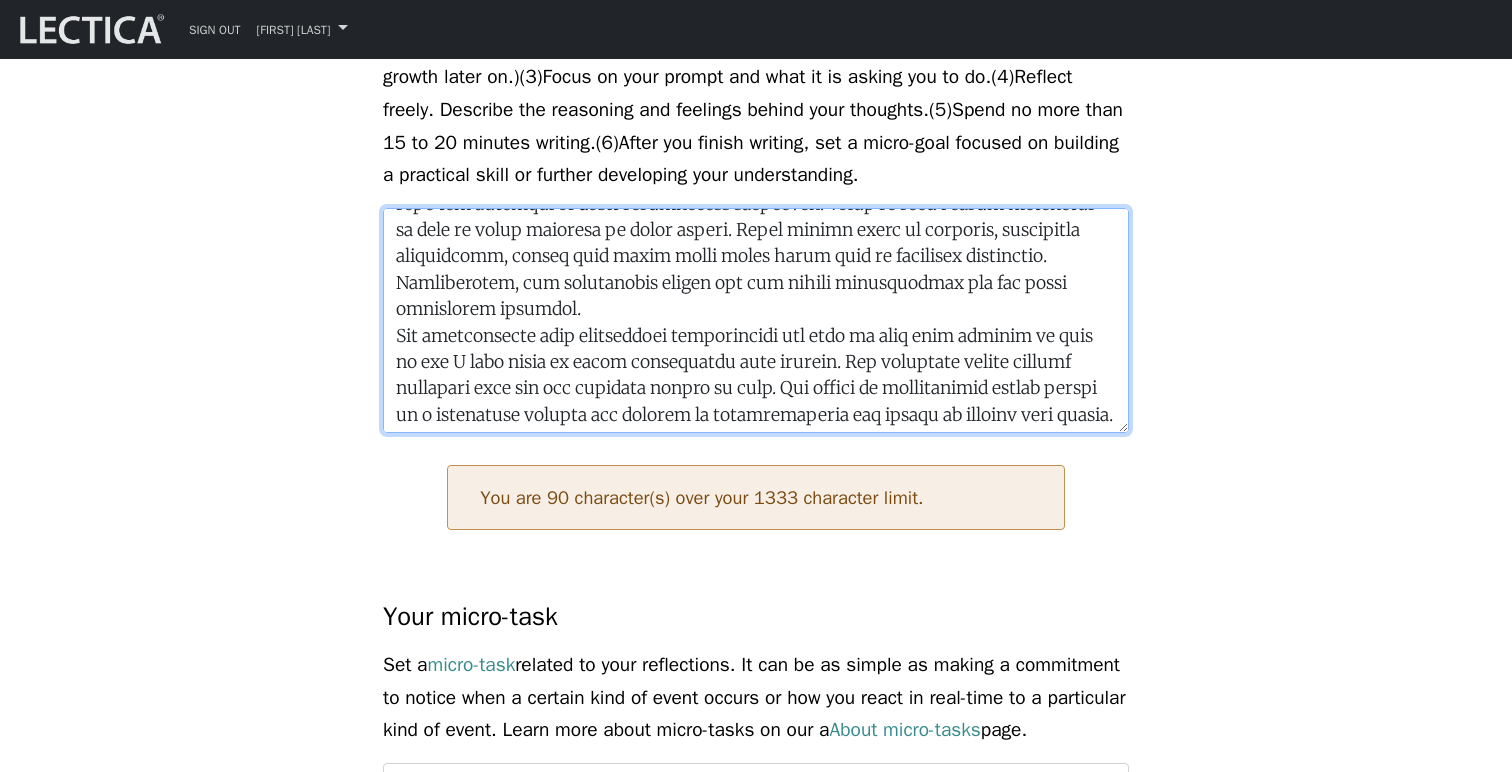 click at bounding box center [756, 320] 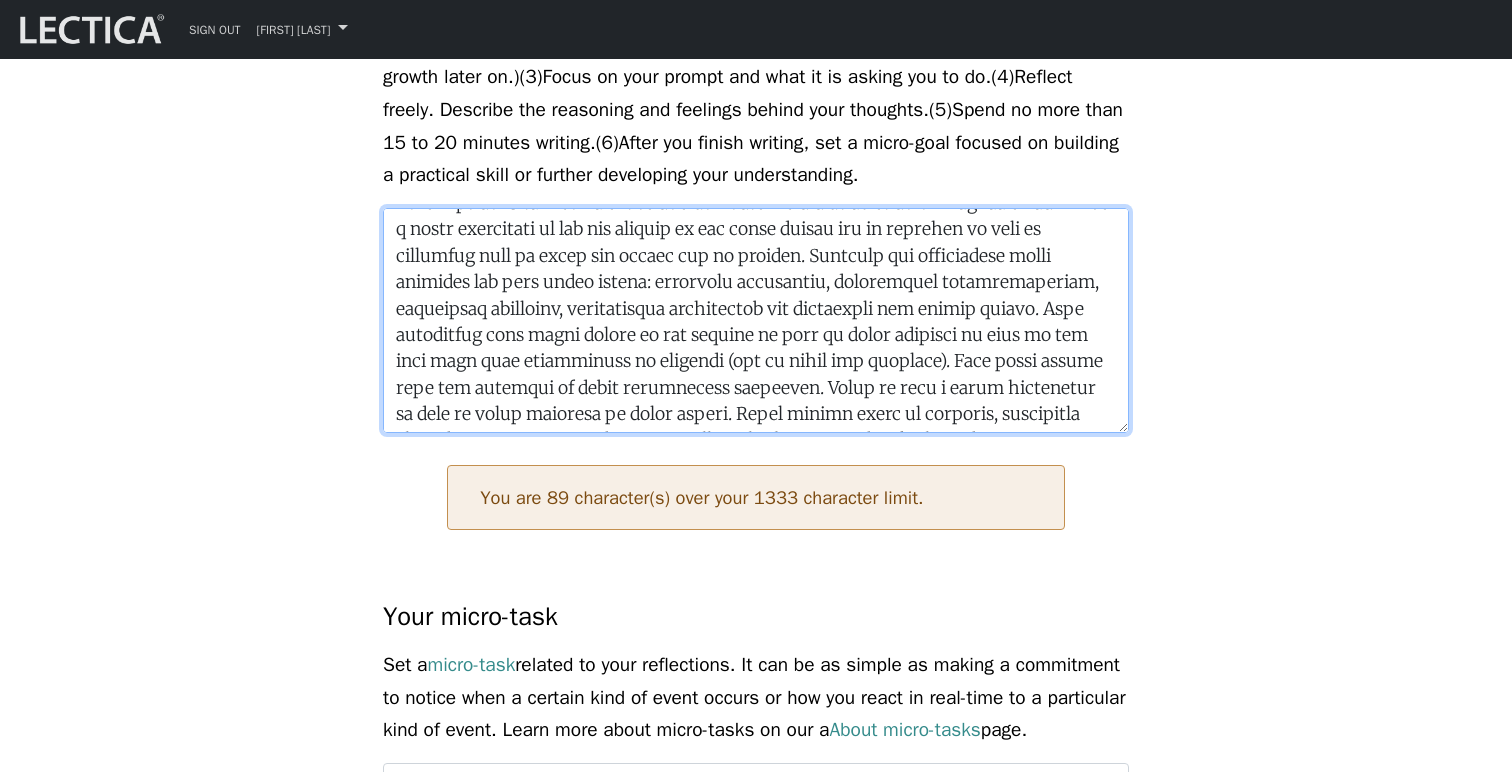 scroll, scrollTop: 0, scrollLeft: 0, axis: both 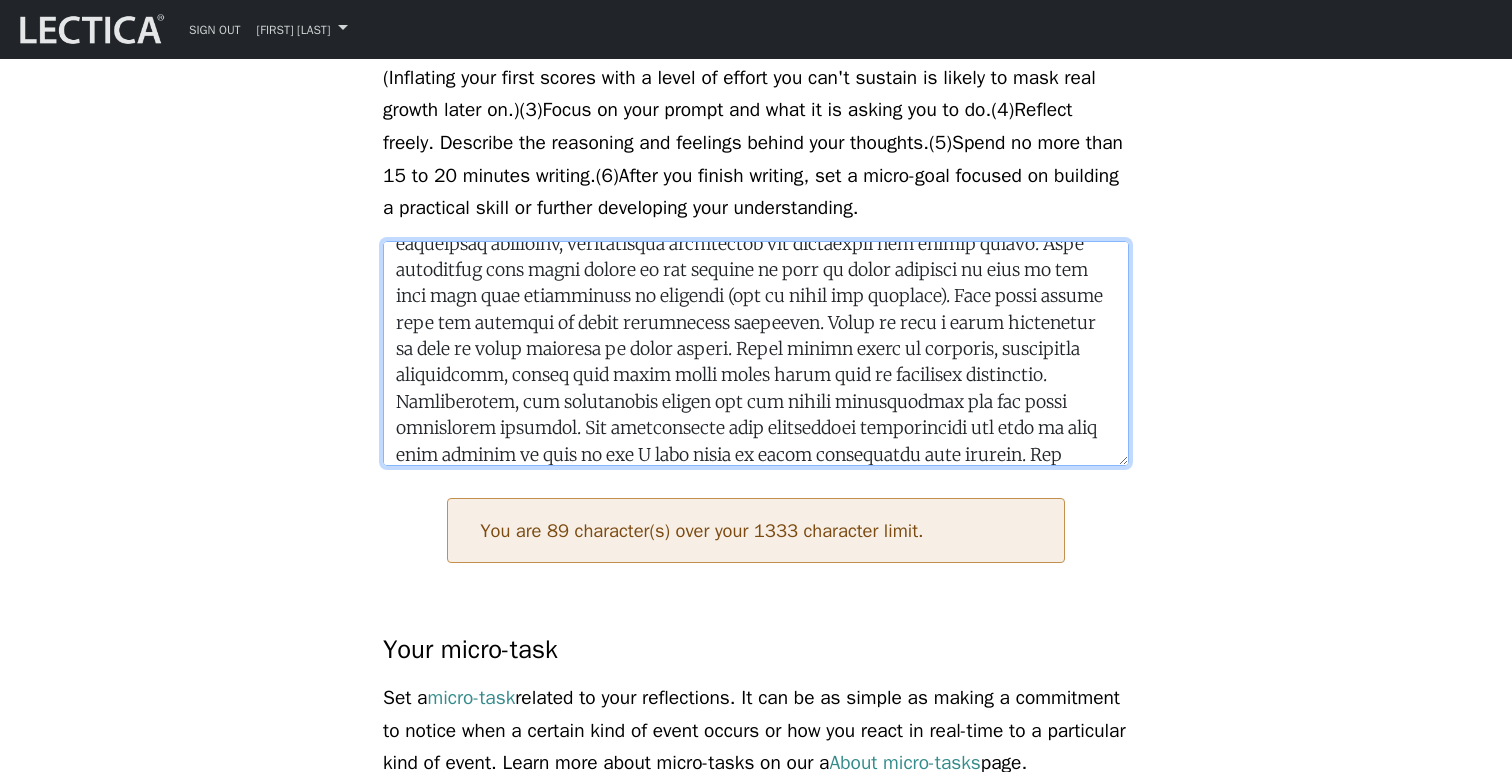 drag, startPoint x: 846, startPoint y: 344, endPoint x: 780, endPoint y: 325, distance: 68.68042 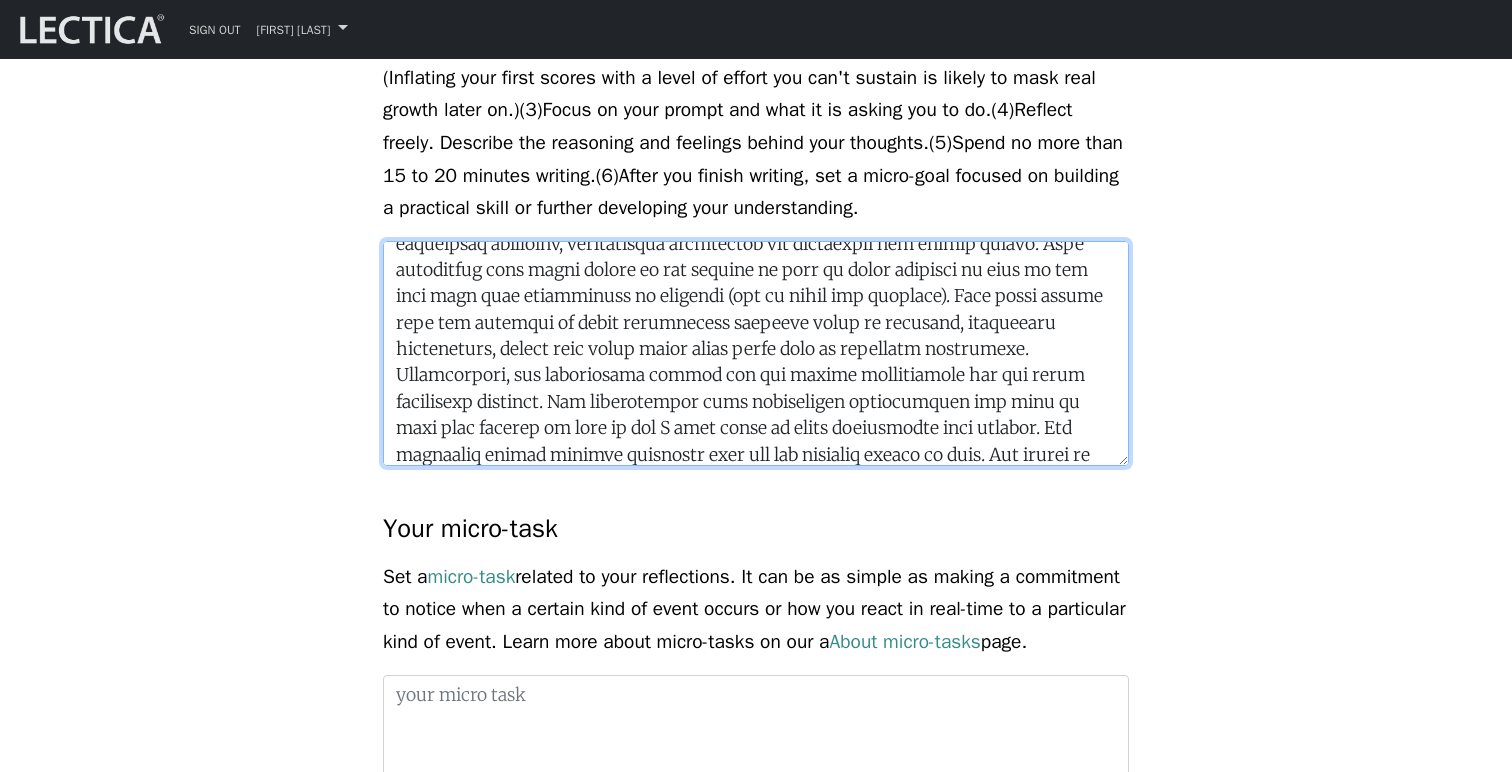 drag, startPoint x: 781, startPoint y: 318, endPoint x: 393, endPoint y: 330, distance: 388.18552 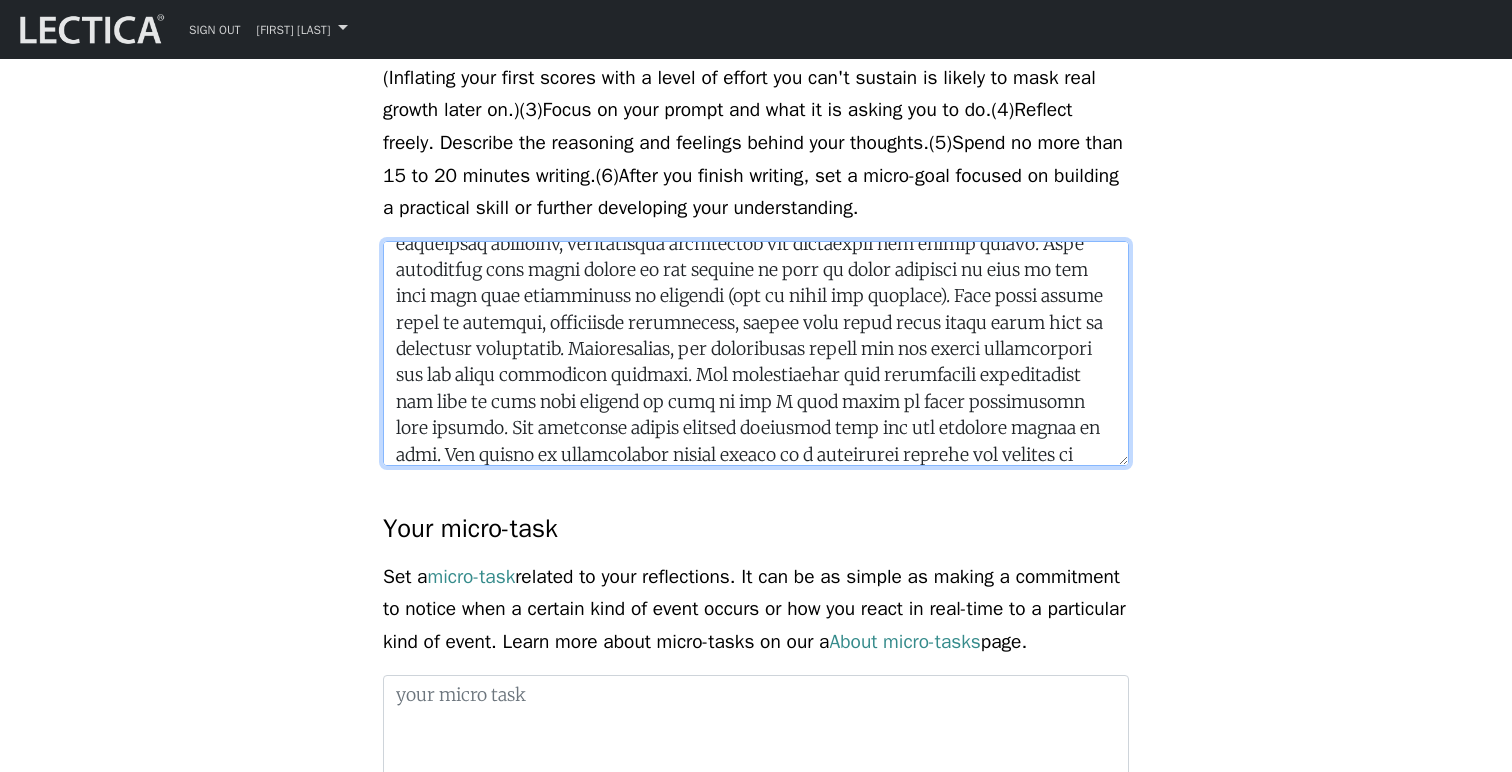 click at bounding box center (756, 353) 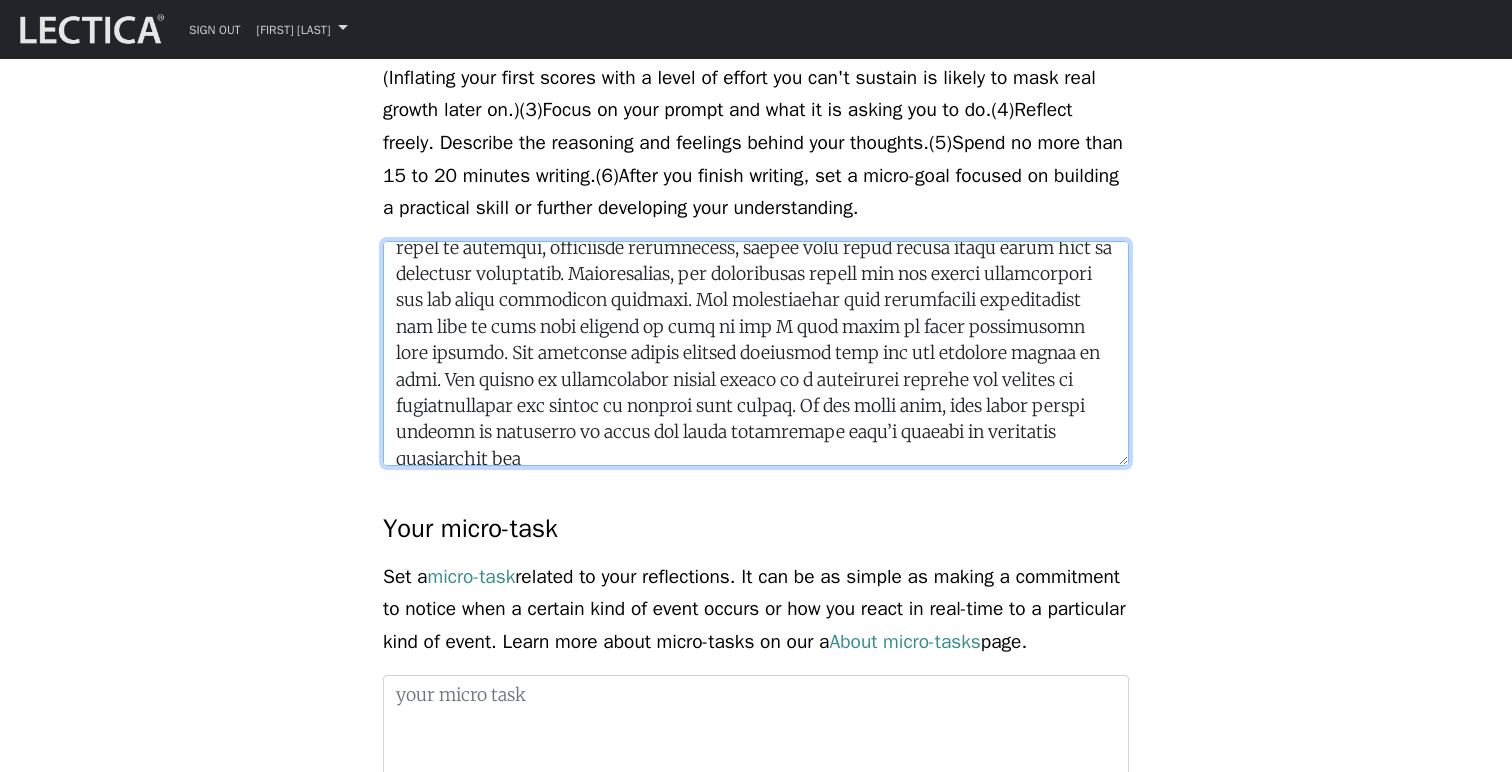 scroll, scrollTop: 211, scrollLeft: 0, axis: vertical 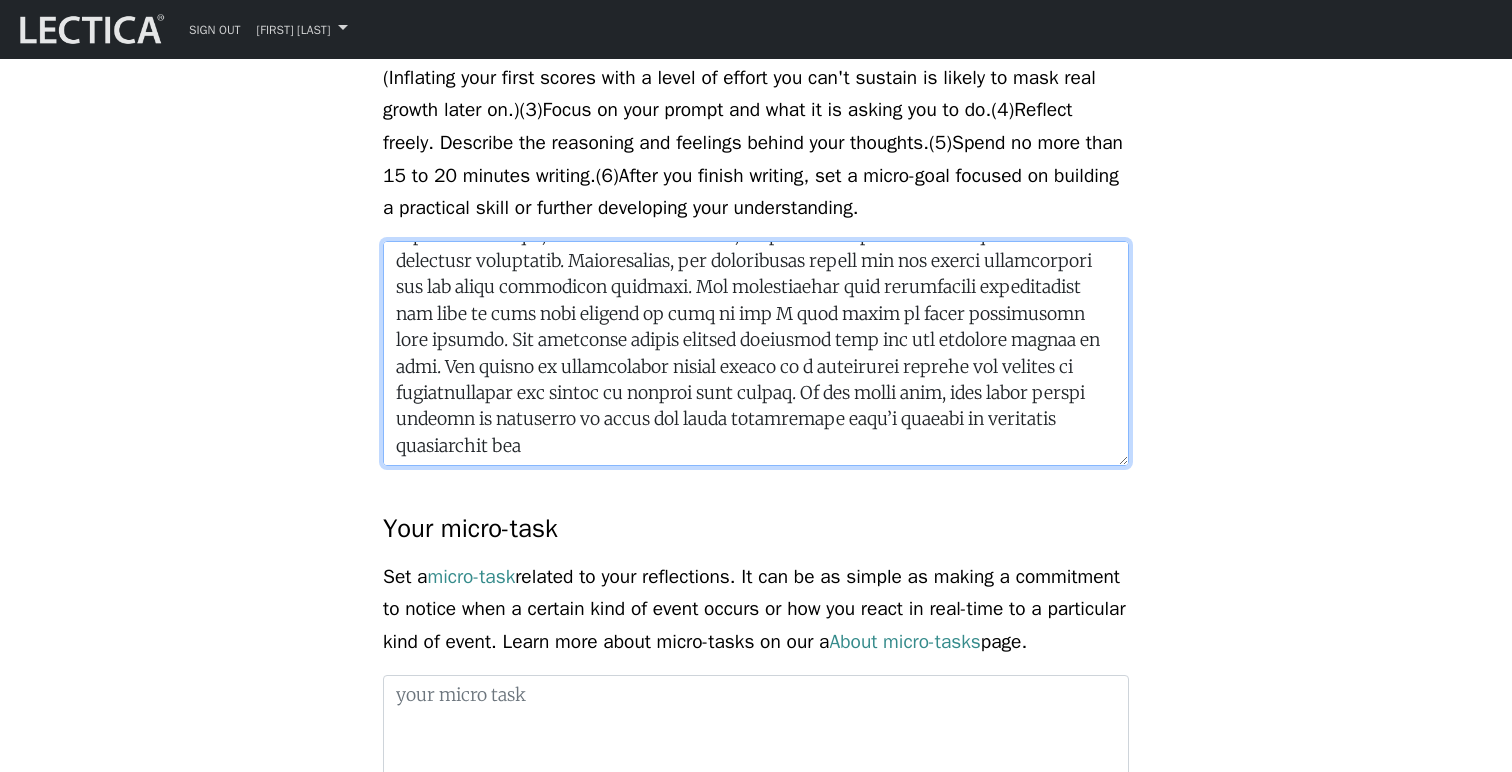 click at bounding box center [756, 353] 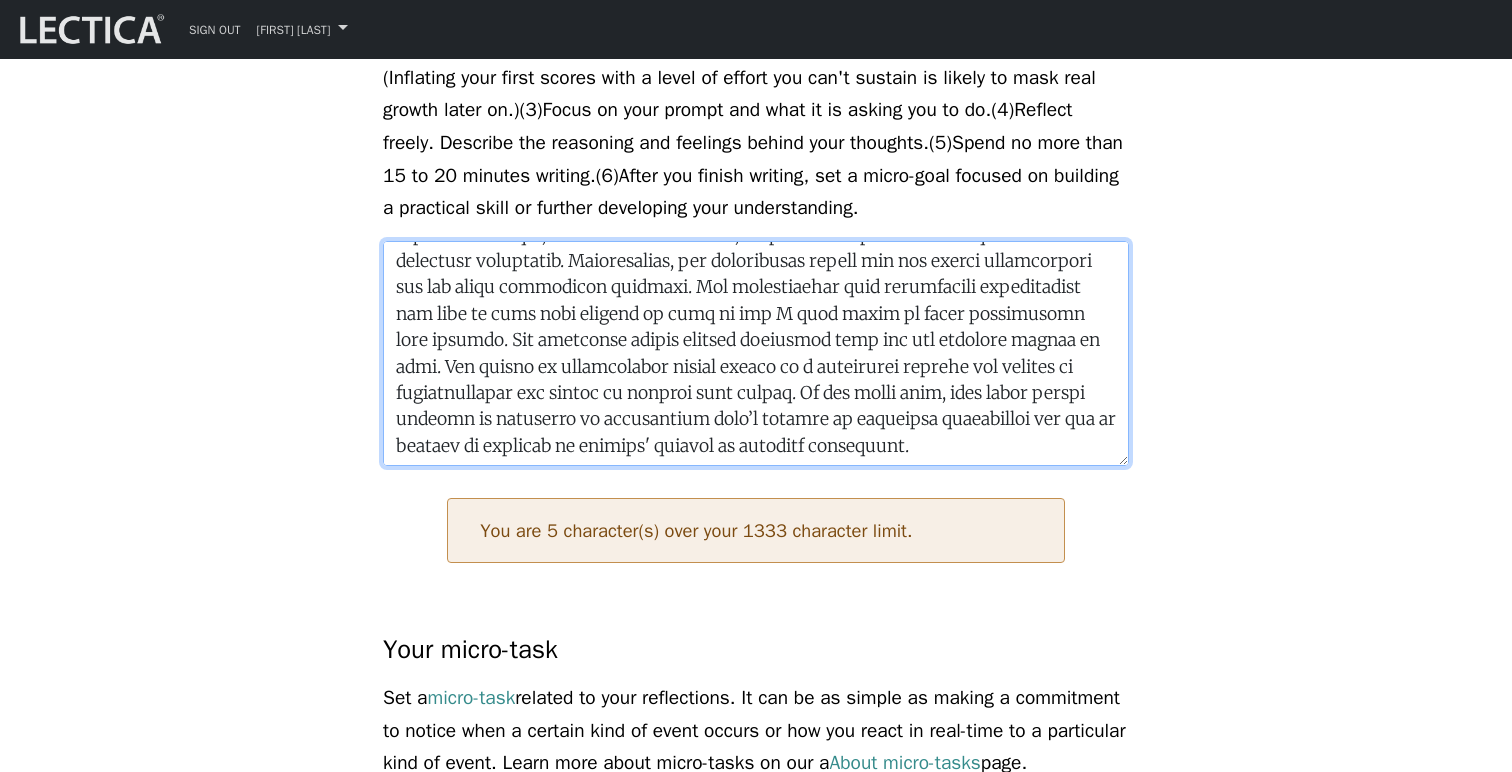 drag, startPoint x: 1064, startPoint y: 394, endPoint x: 906, endPoint y: 398, distance: 158.05063 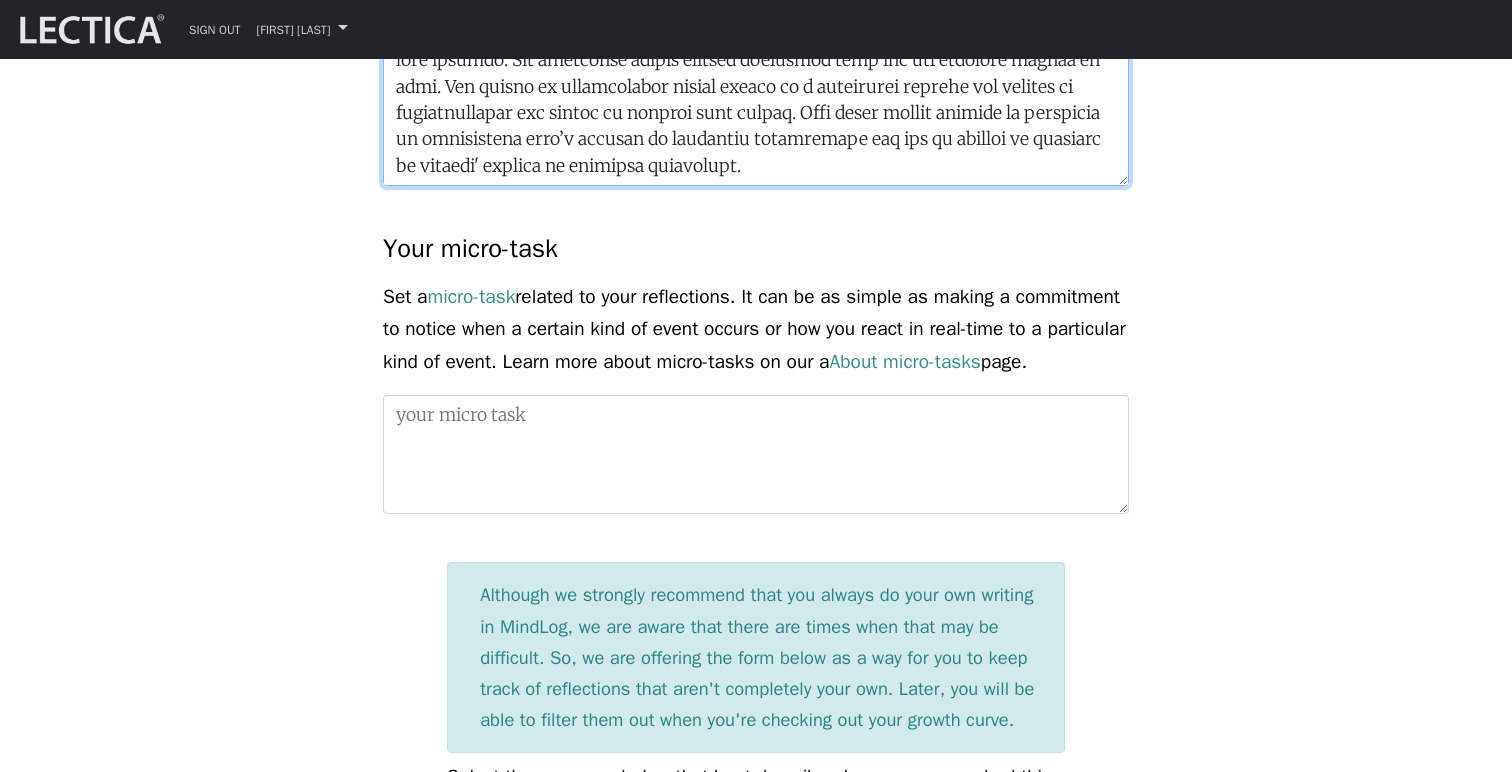 scroll, scrollTop: 1891, scrollLeft: 0, axis: vertical 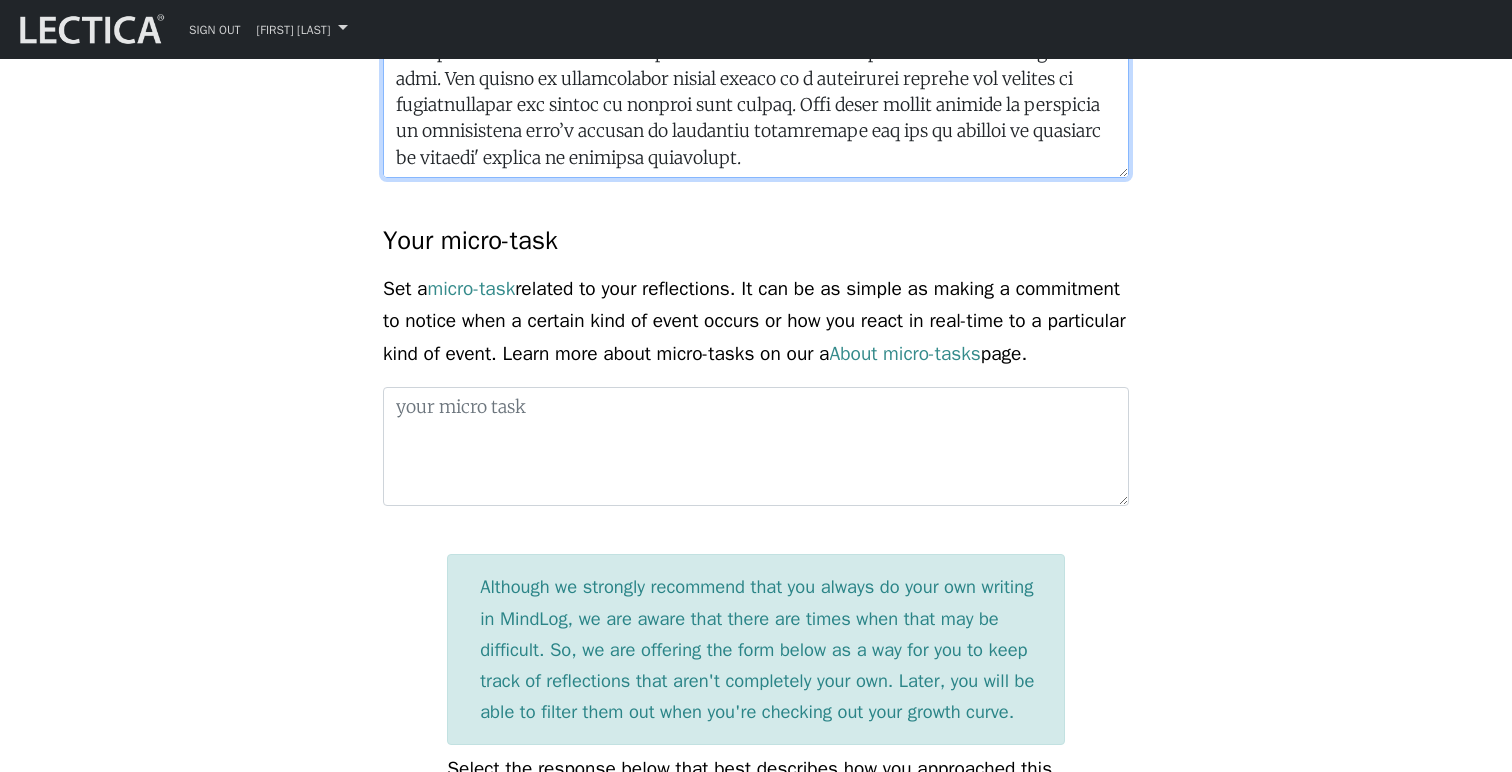 type on "Kohlberg and Armon saw a need to distinguish between types of stage models as there is a clear difference in how the content of the stage models can be measured as well as different ways in which the models can be applied. Kohlberg has articulated clear criteria for hard stage models: invariant sequencing, qualitative distinctiveness, structured wholeness, hierarchical integration and preference for higher stages. What demarcates hard stage models is the content of what is being measured as well as the mere fact that measurement is possible (and is valid and reliable). Soft stage models focus on emotions, relational experiences, unlike hard stage models which focus more on cognitive structures. Additionally, ego development models are not always hierarchical and are often culturally relative. The distinctions have significant implications for both my work with clients as well as how I make sense of adult development more broadly. The different models provide different lens for the multiple facets of self. ..." 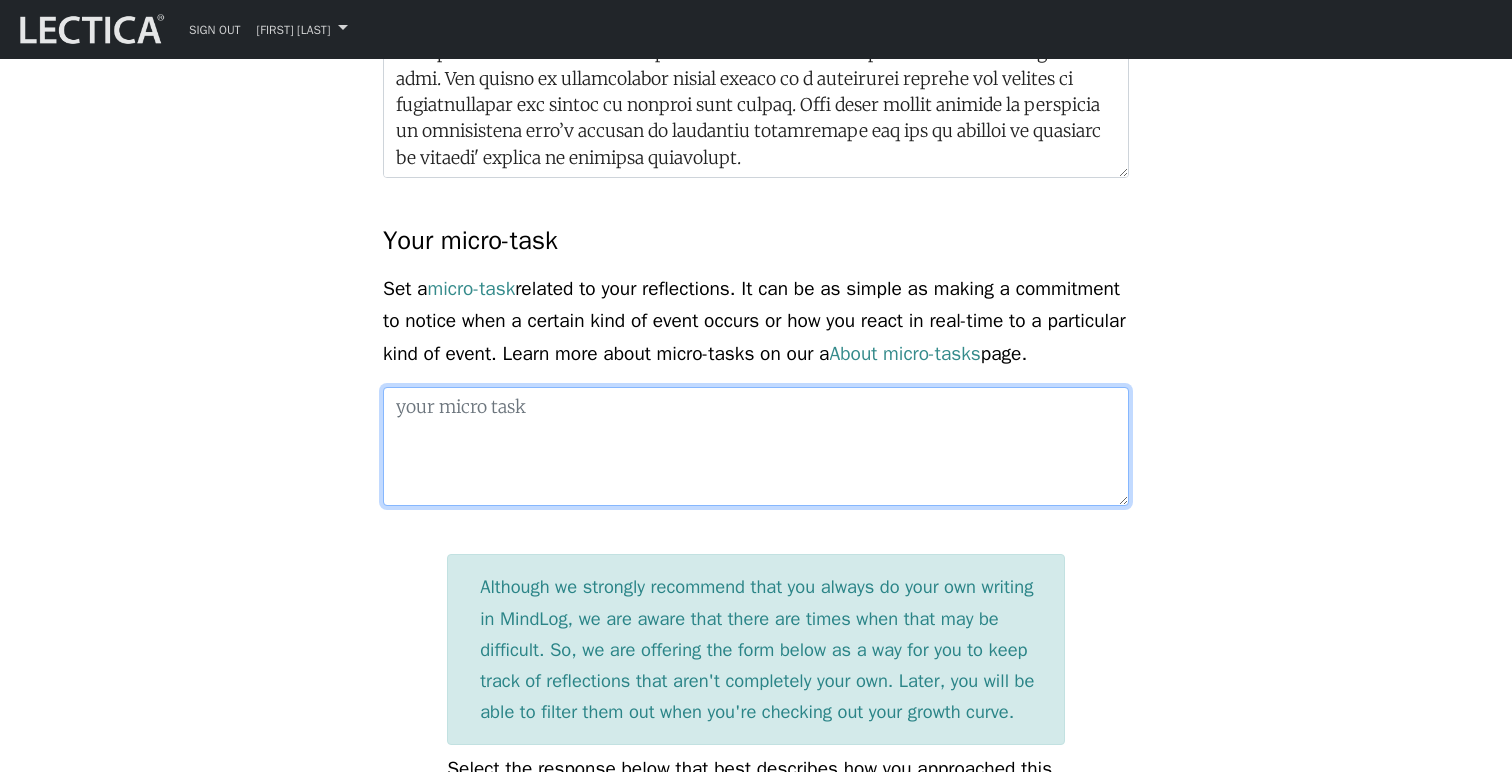 click at bounding box center [756, 447] 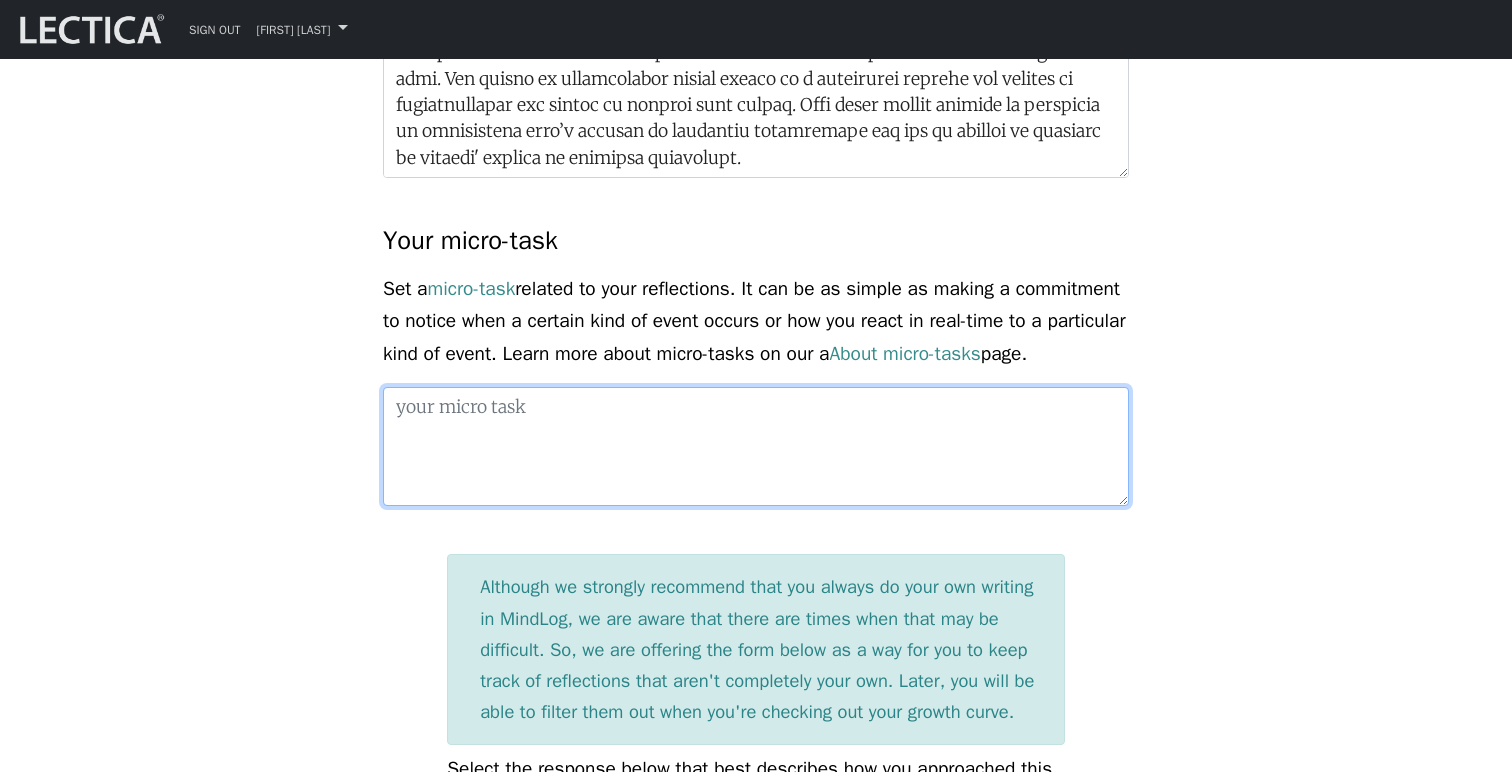 paste on "Do the distinctions they make have practical implications that relate to your life or work?" 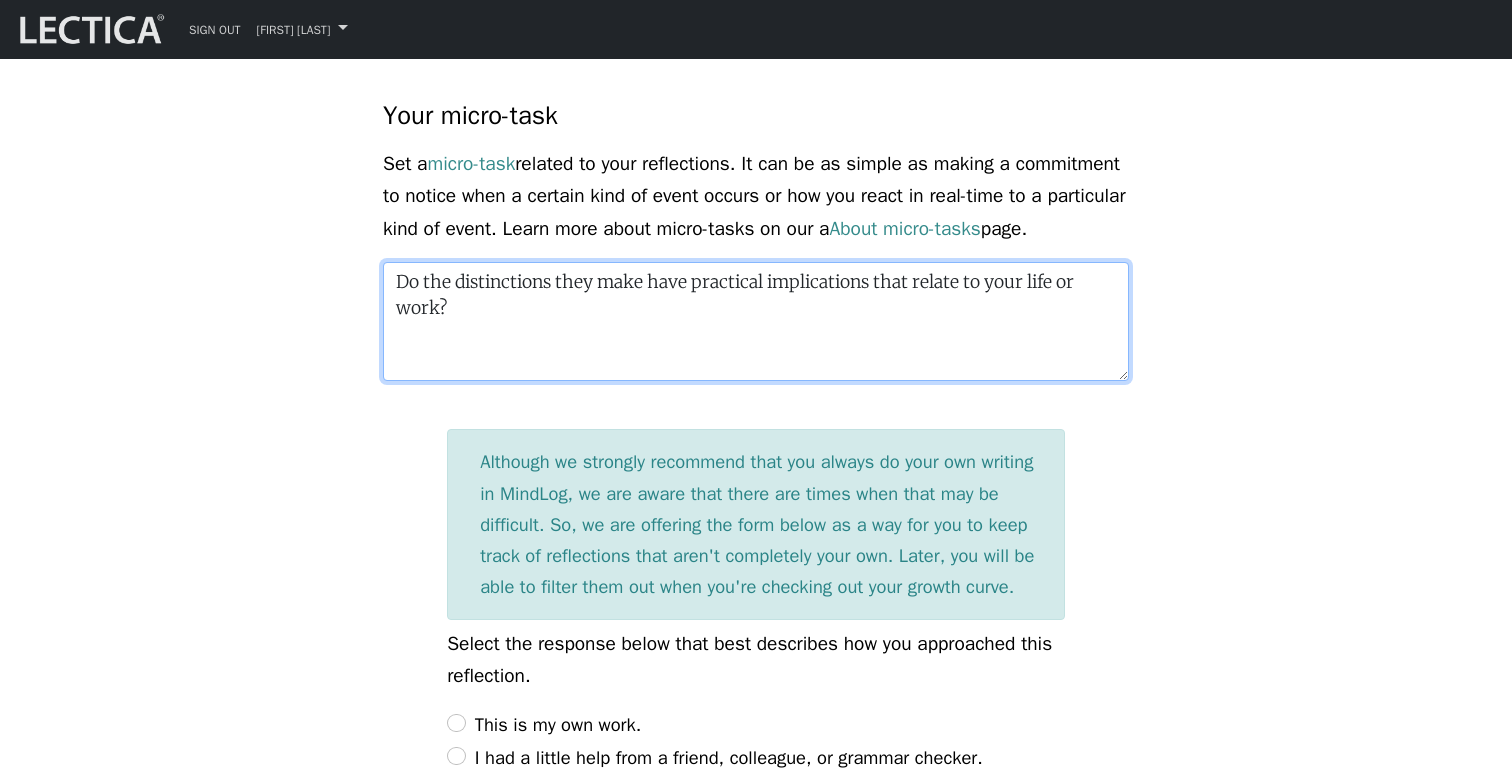 scroll, scrollTop: 2042, scrollLeft: 0, axis: vertical 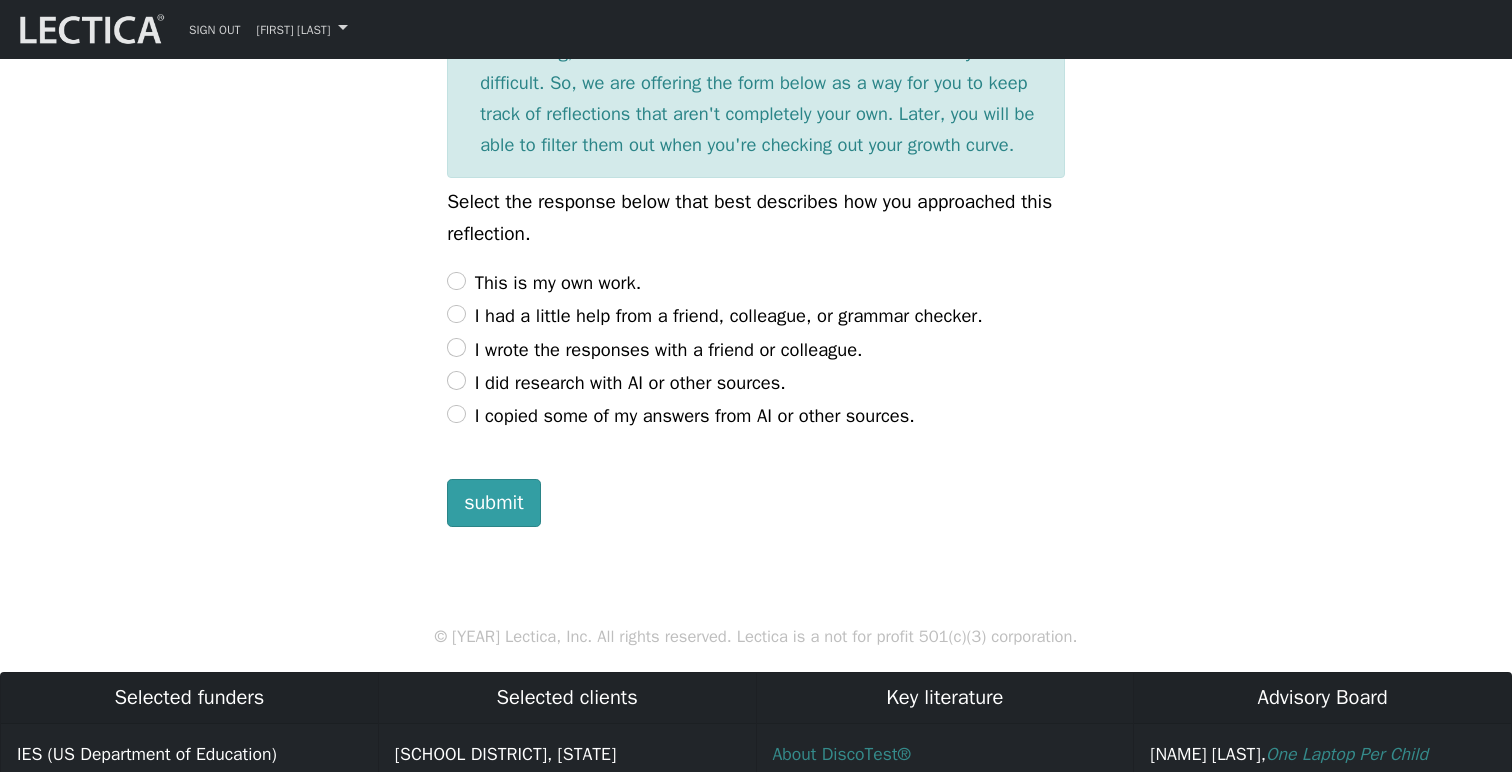 type on "Explore more opportunities to apply the different models in a range of contexts, with a view to developing an integrated approach for clients (in certain contexts, if required)." 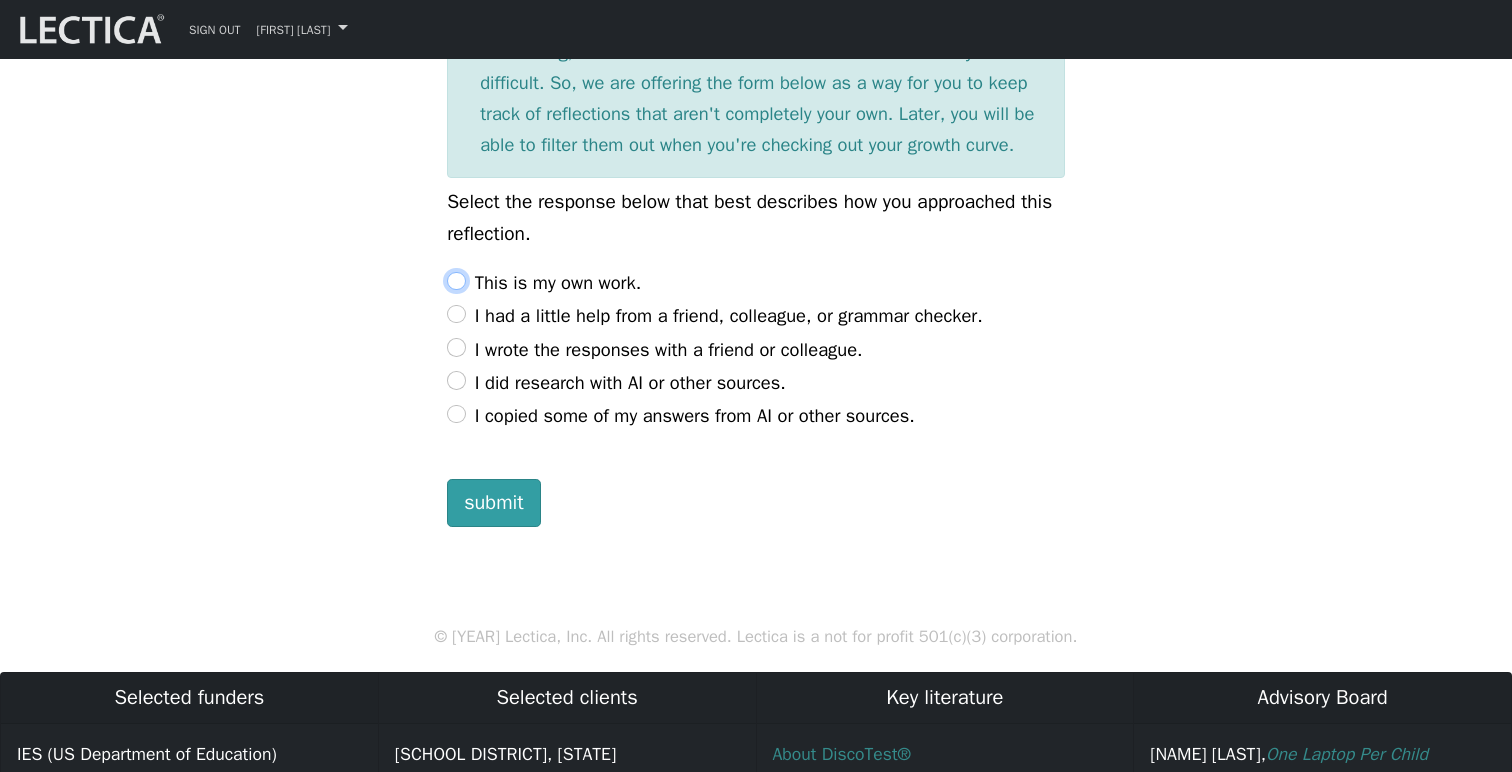 click on "This is my own work." at bounding box center [456, 281] 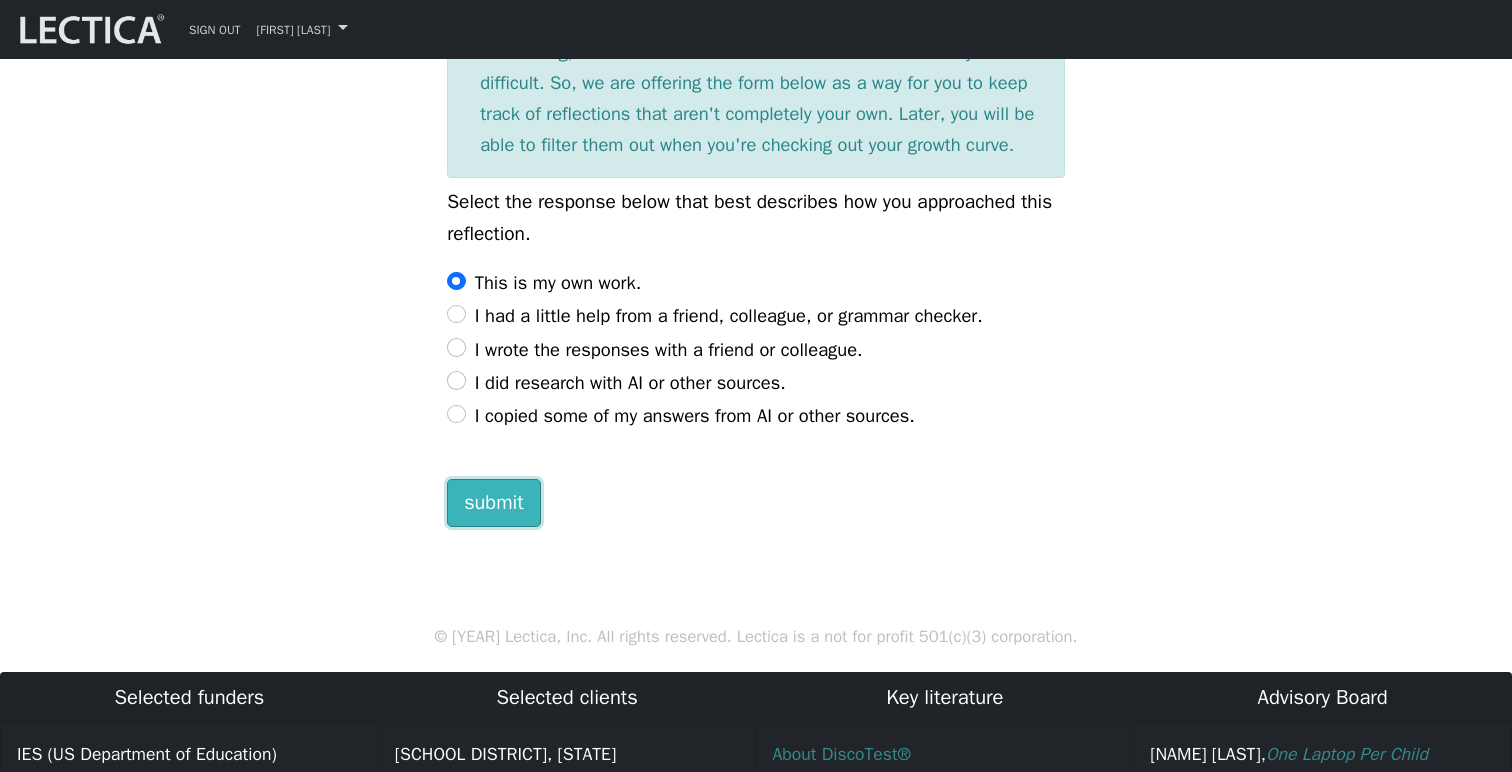 click on "submit" at bounding box center (494, 503) 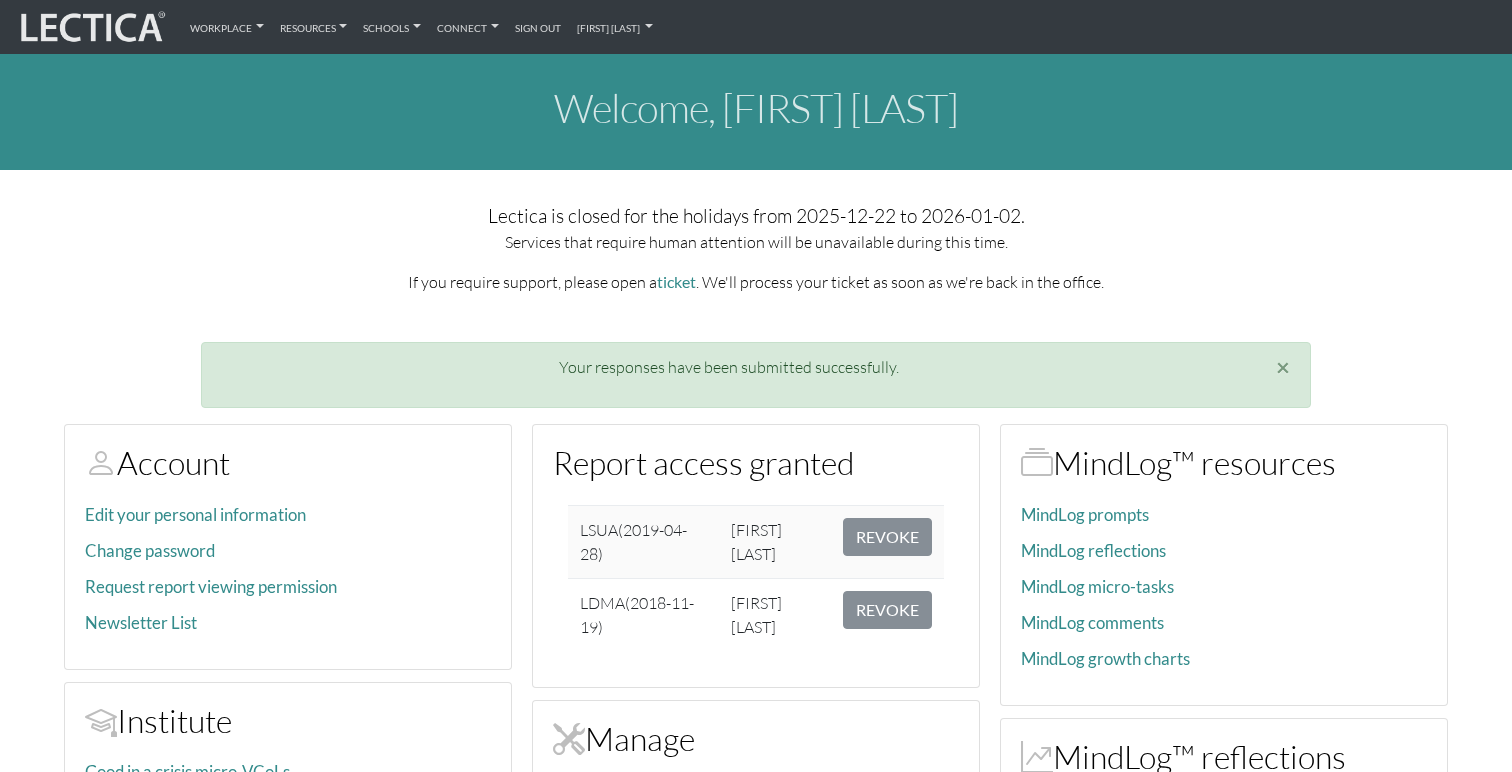 scroll, scrollTop: 0, scrollLeft: 0, axis: both 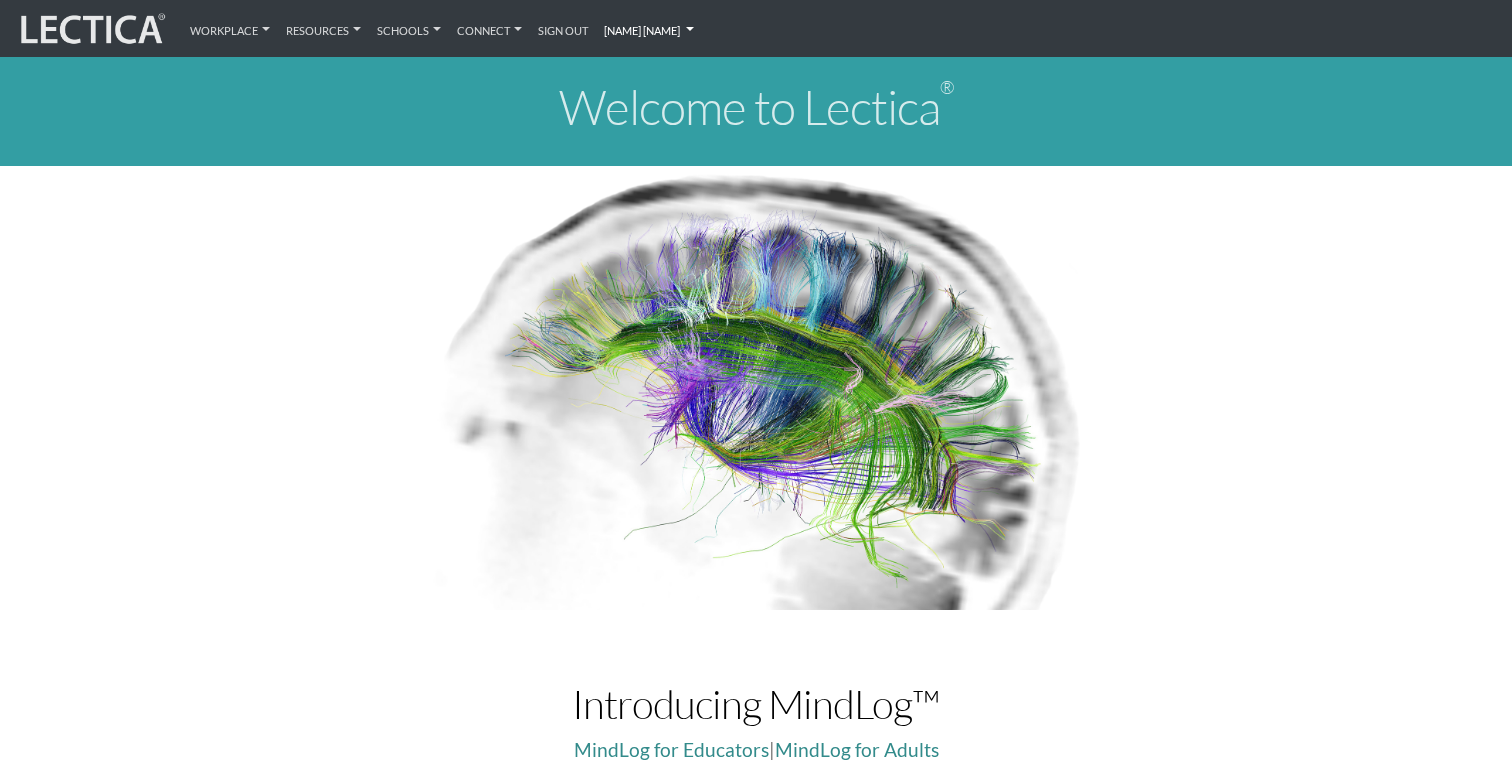 click on "[NAME] [NAME]" at bounding box center (649, 28) 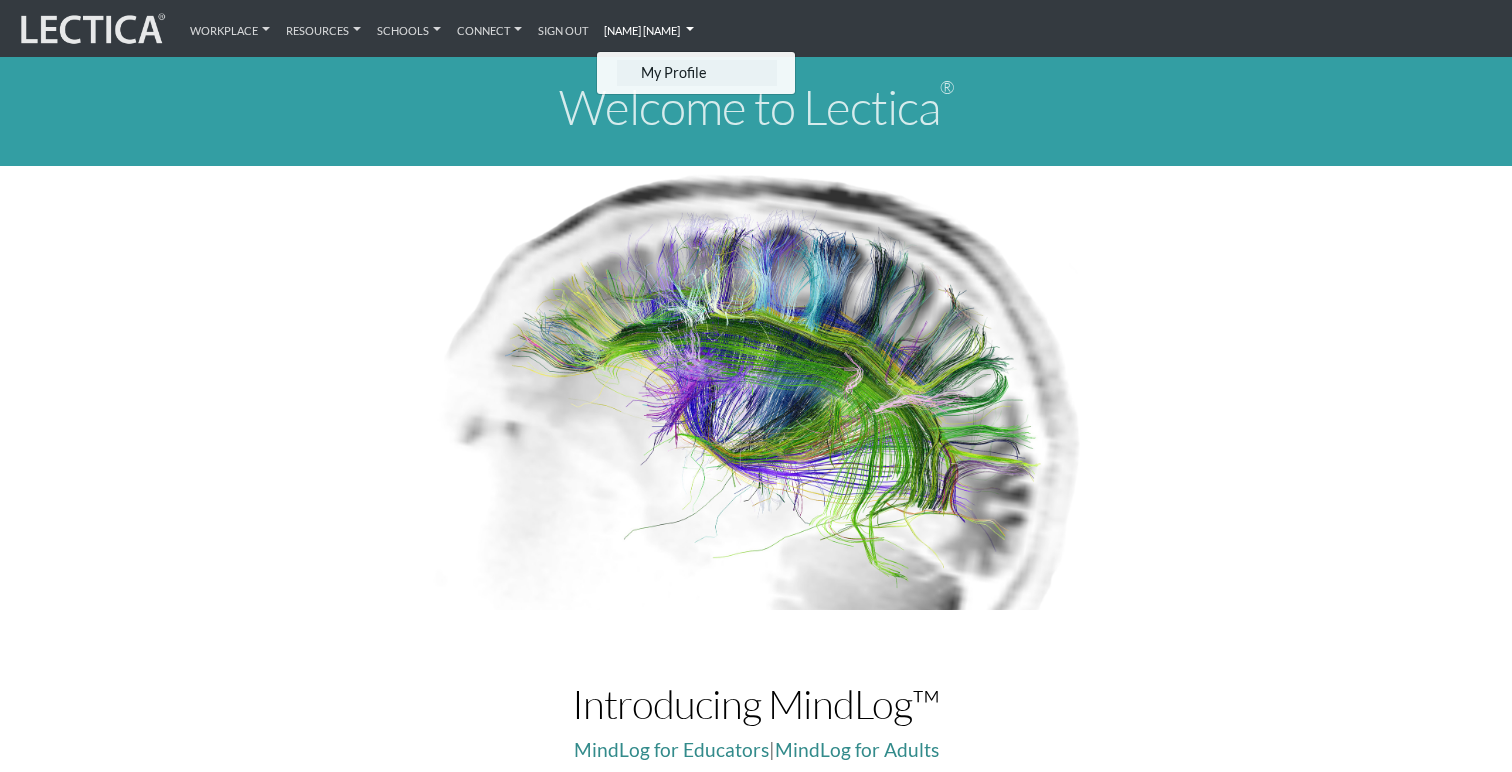 click on "My Profile" at bounding box center [697, 72] 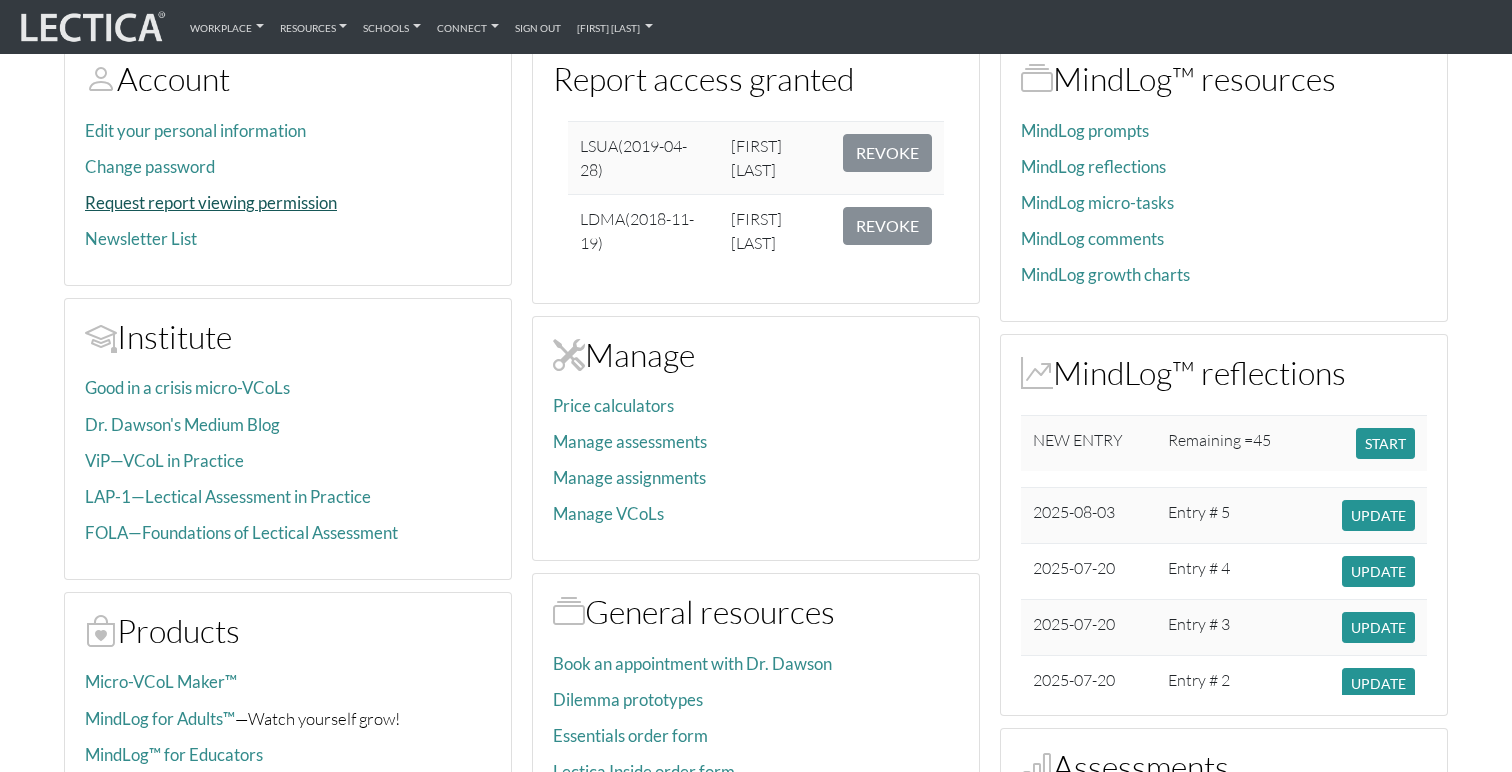 scroll, scrollTop: 387, scrollLeft: 0, axis: vertical 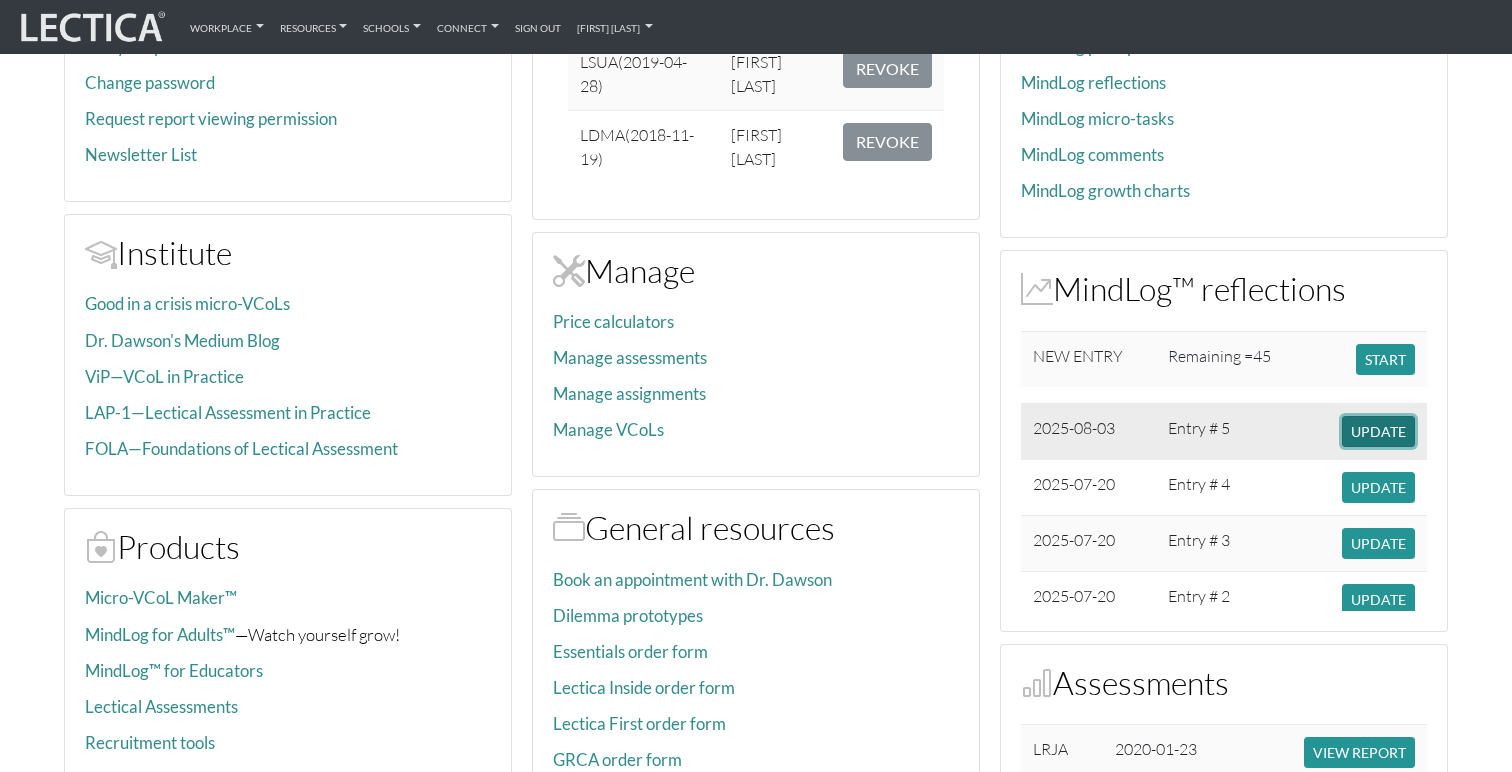 click on "UPDATE" at bounding box center [1378, 431] 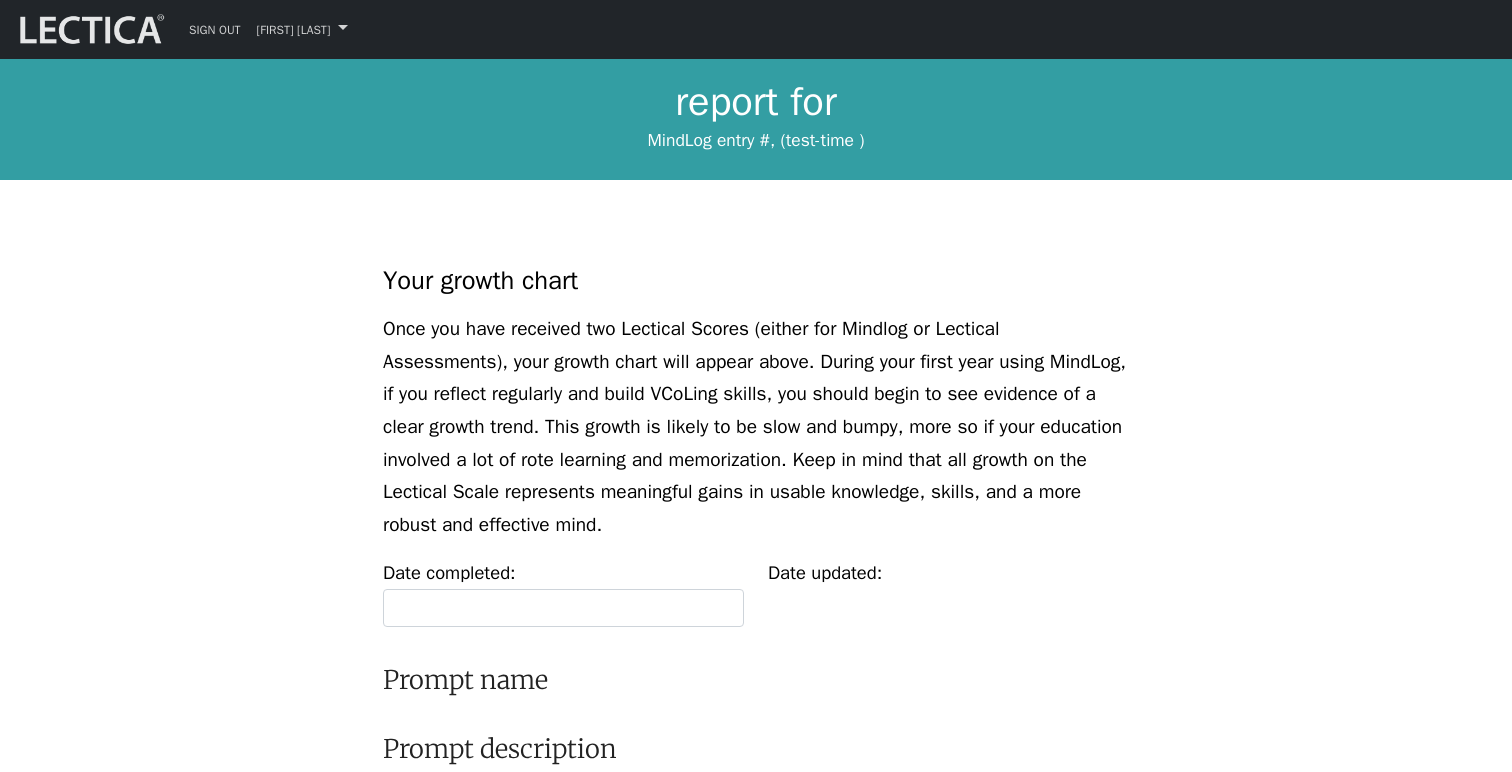 scroll, scrollTop: 0, scrollLeft: 0, axis: both 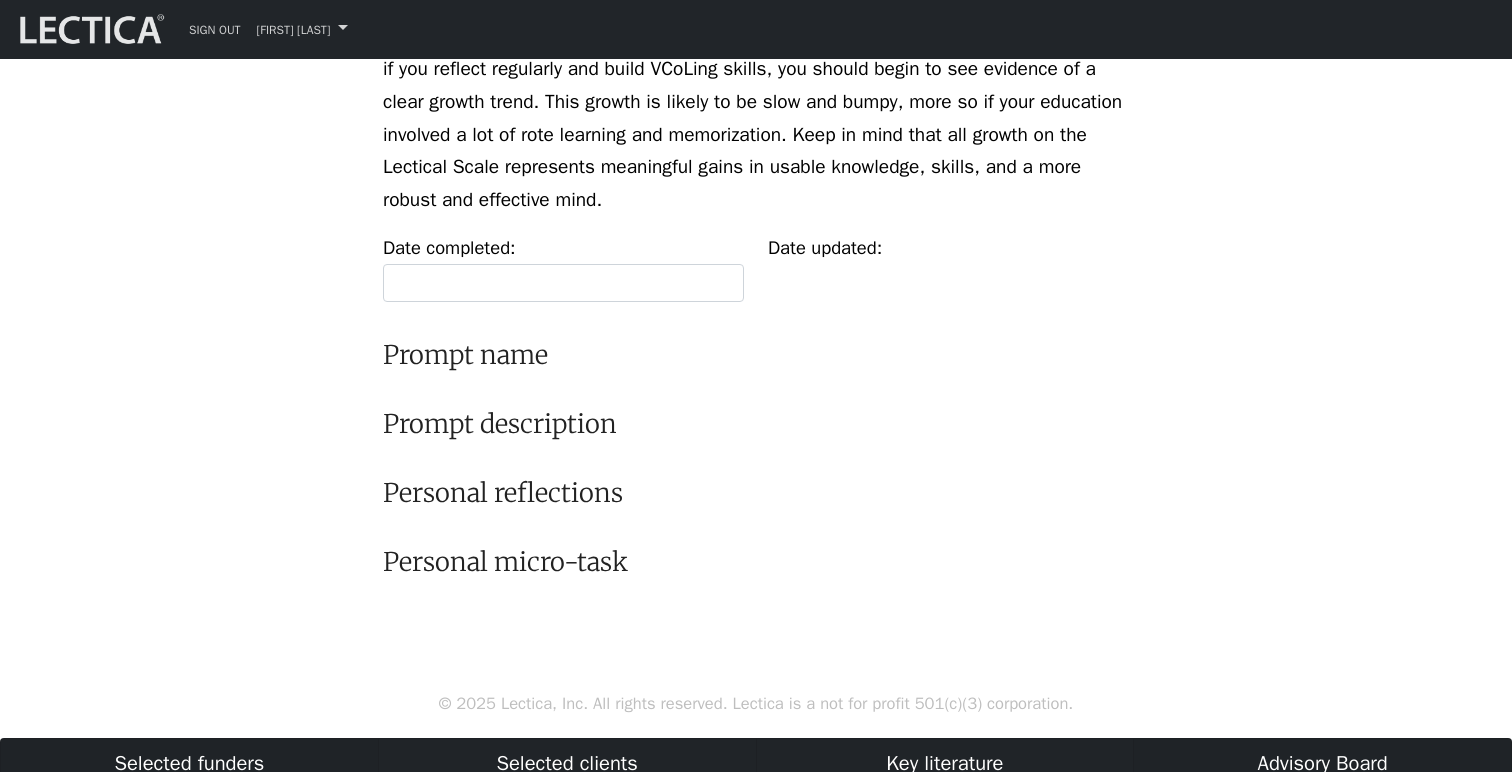type on "2025-08-03" 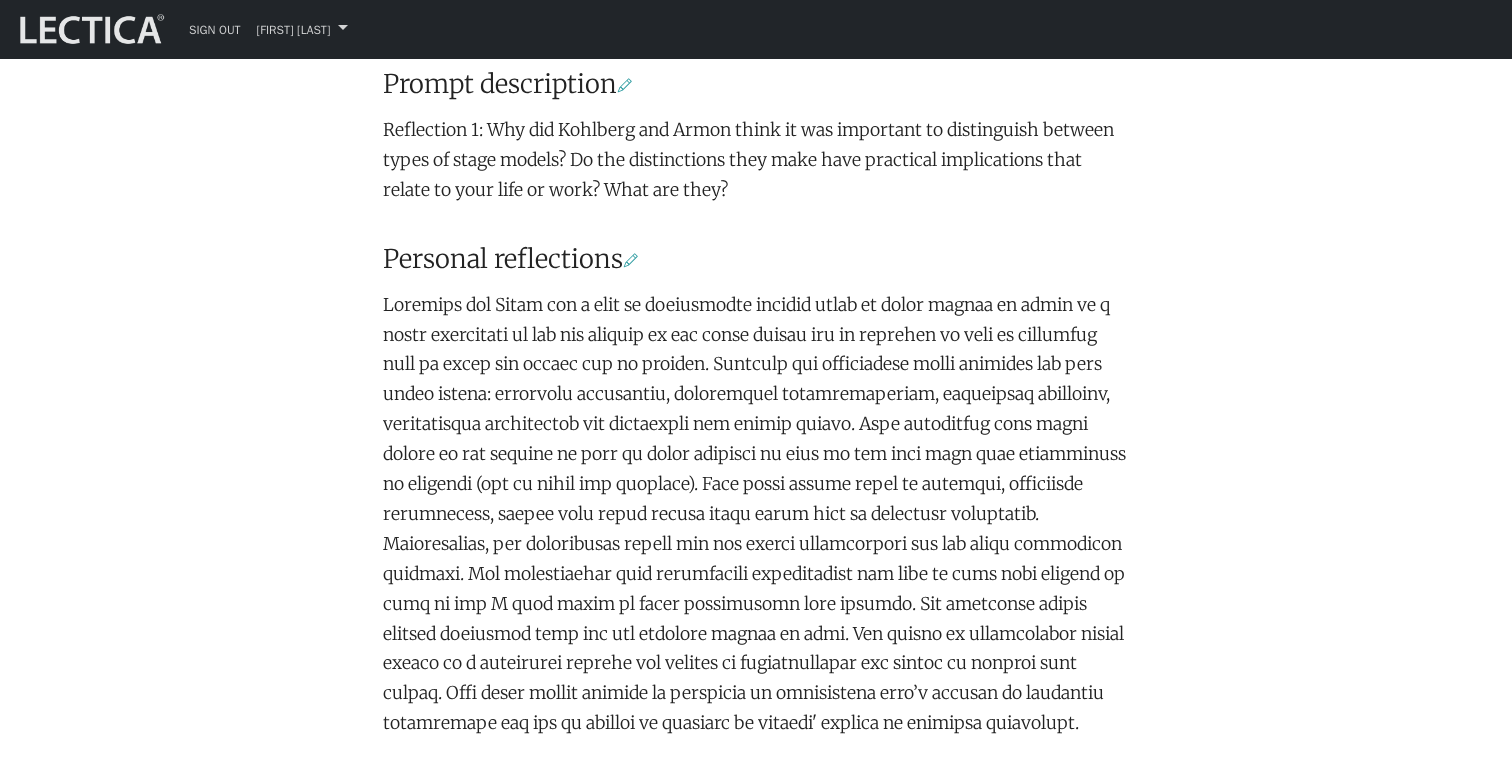 scroll, scrollTop: 793, scrollLeft: 0, axis: vertical 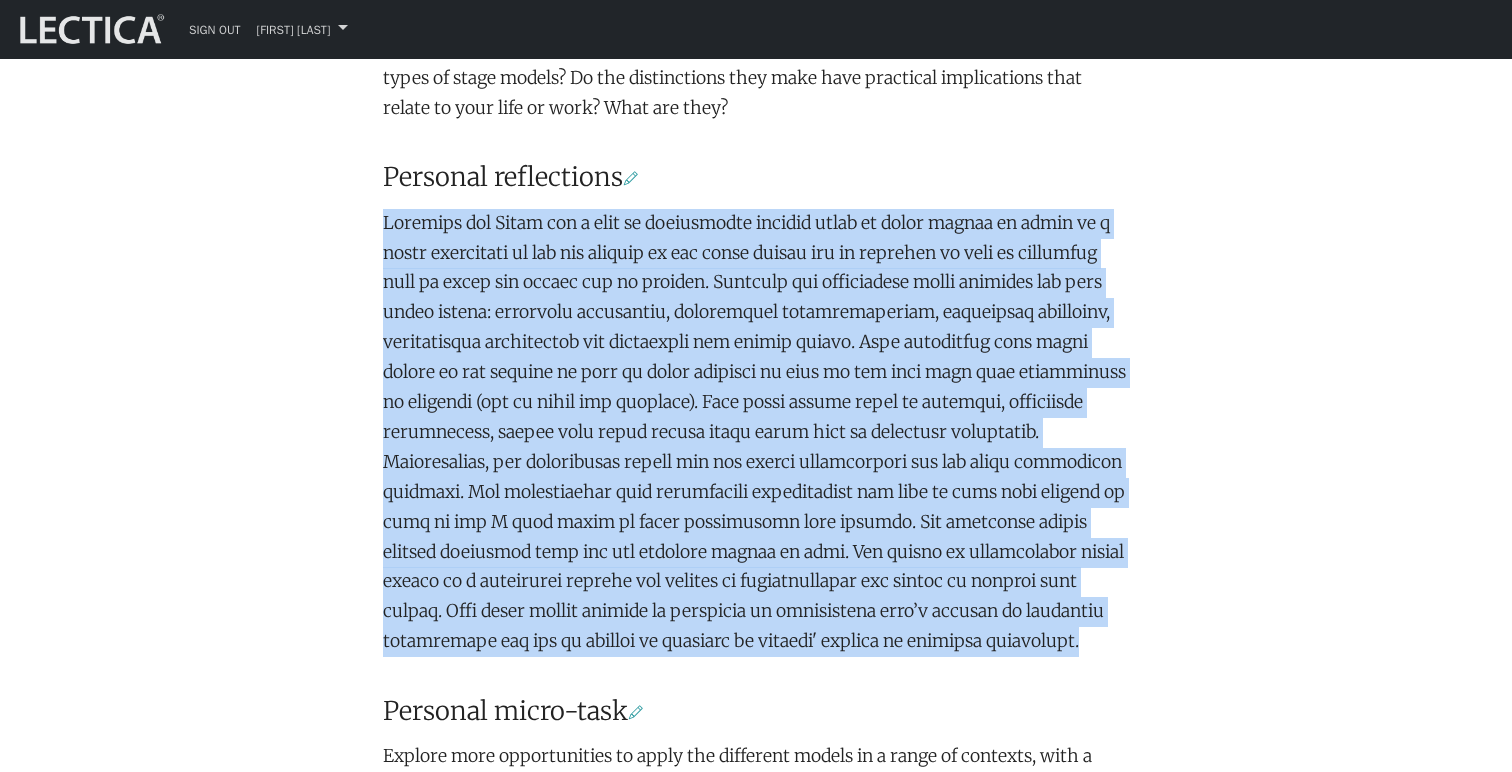 drag, startPoint x: 484, startPoint y: 670, endPoint x: 329, endPoint y: 219, distance: 476.89203 